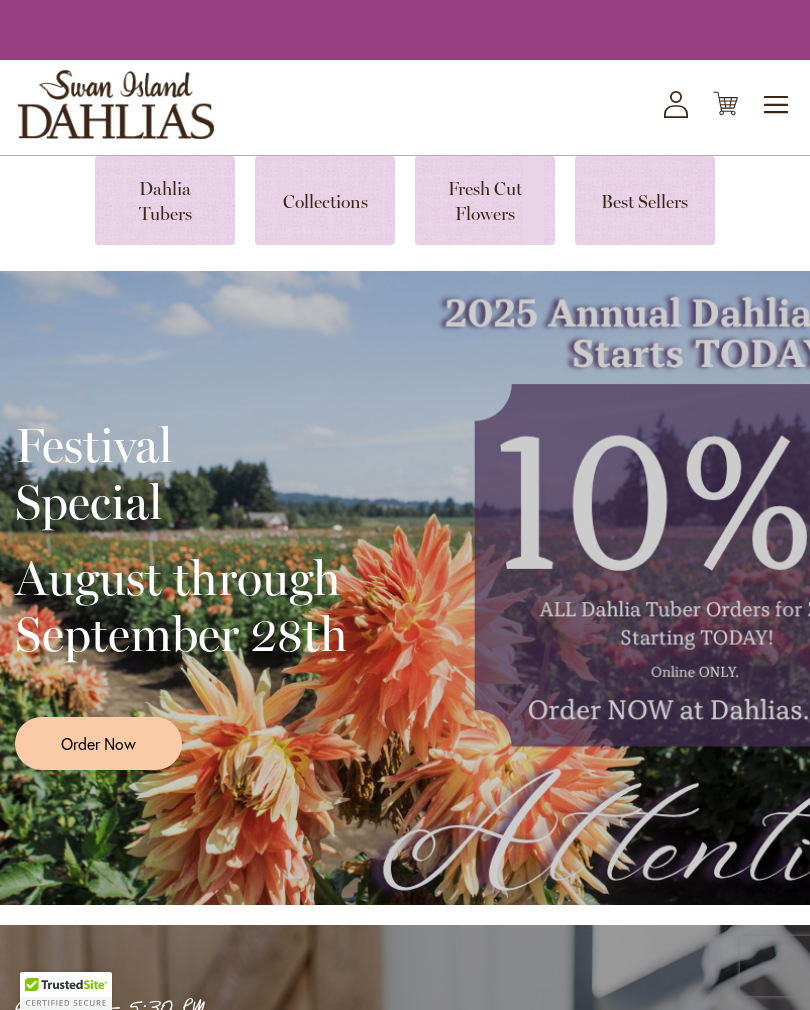 scroll, scrollTop: 0, scrollLeft: 0, axis: both 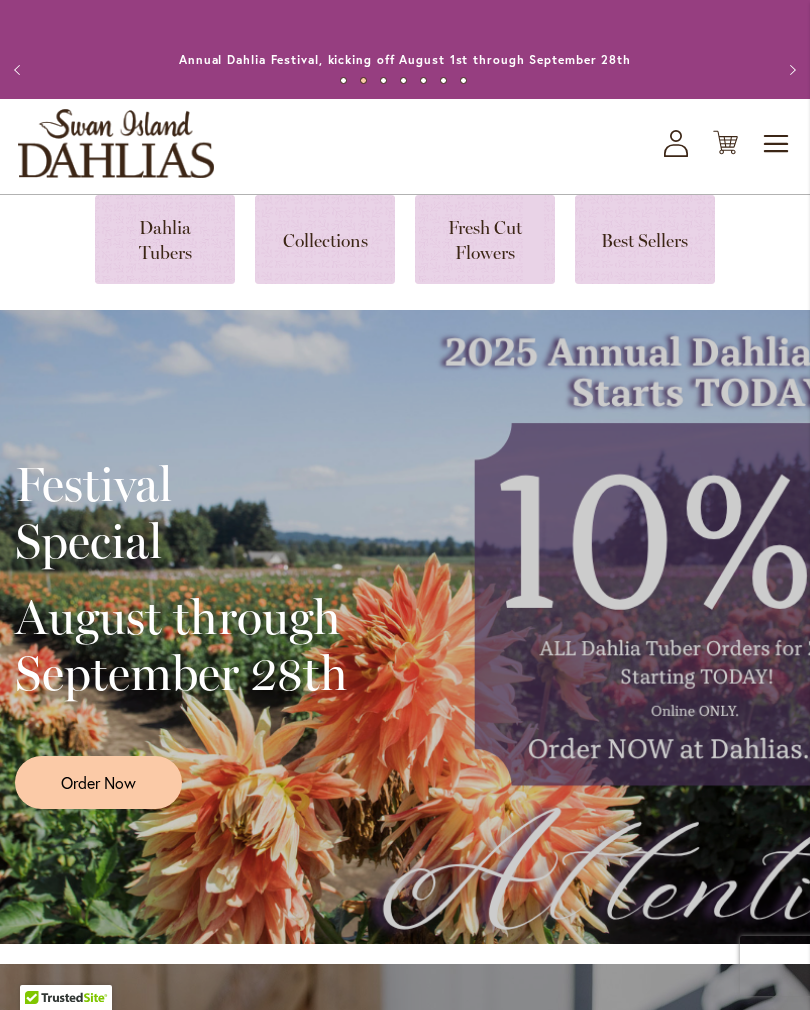 click on "Festival Special
August through September 28th
Order Now" at bounding box center [405, 627] 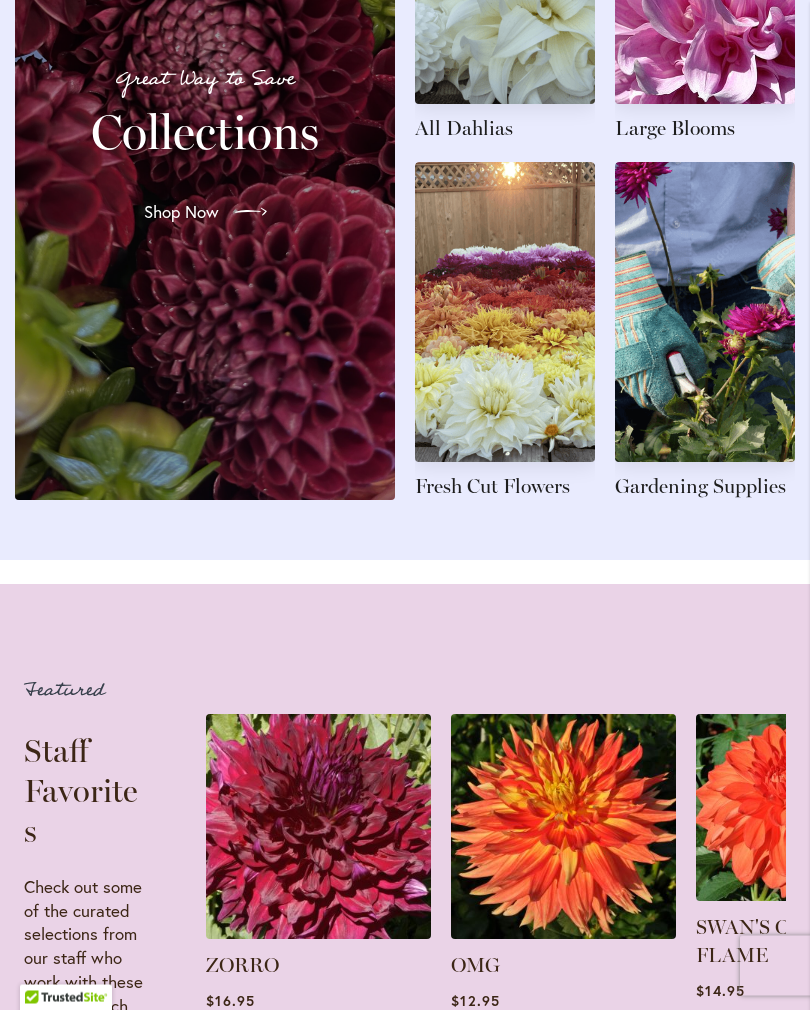 scroll, scrollTop: 2480, scrollLeft: 0, axis: vertical 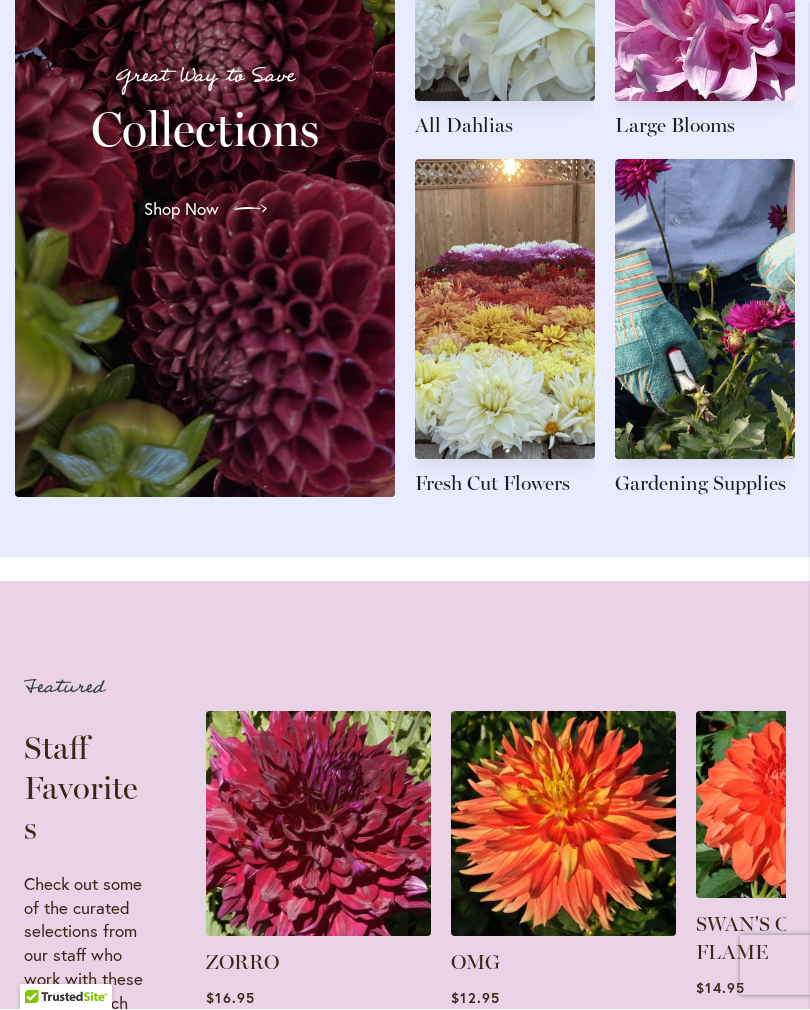 click on "Featured
Staff Favorites
Check out some of the curated selections from our staff who work with these beauties each day.
Shop Now
ZORRO
Rating:
100%
1                  Review
$16.95
11" Blooms" at bounding box center (405, 871) 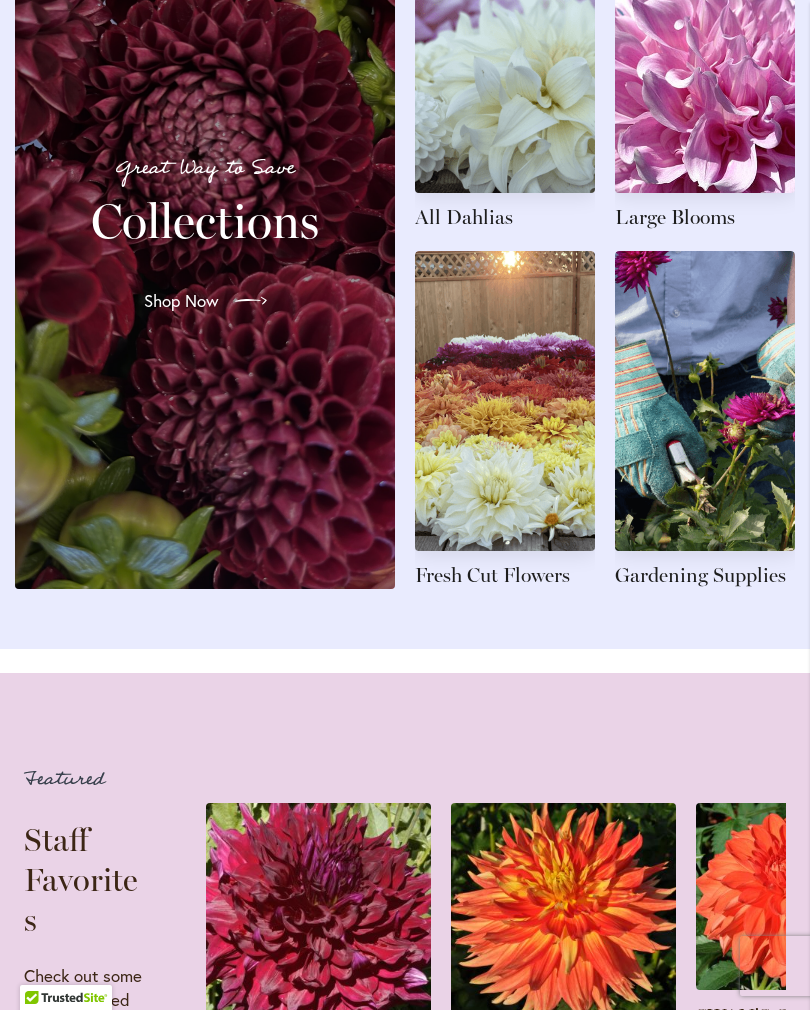 scroll, scrollTop: 2388, scrollLeft: 0, axis: vertical 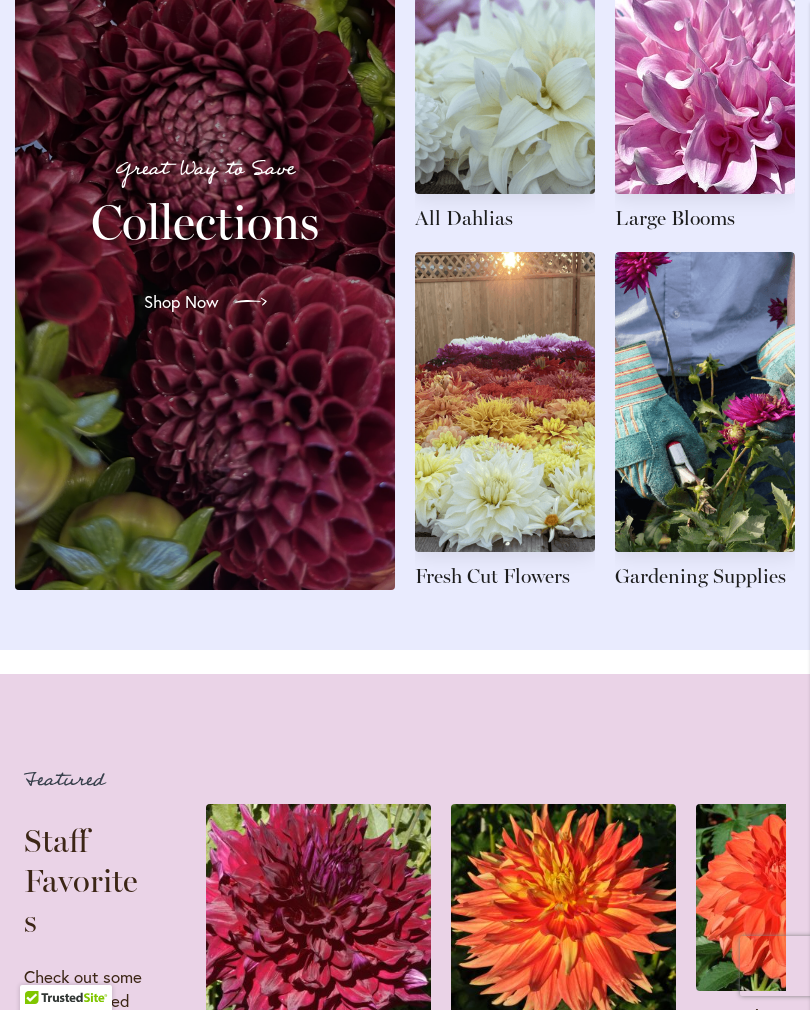 click on "Shop Now" at bounding box center [181, 302] 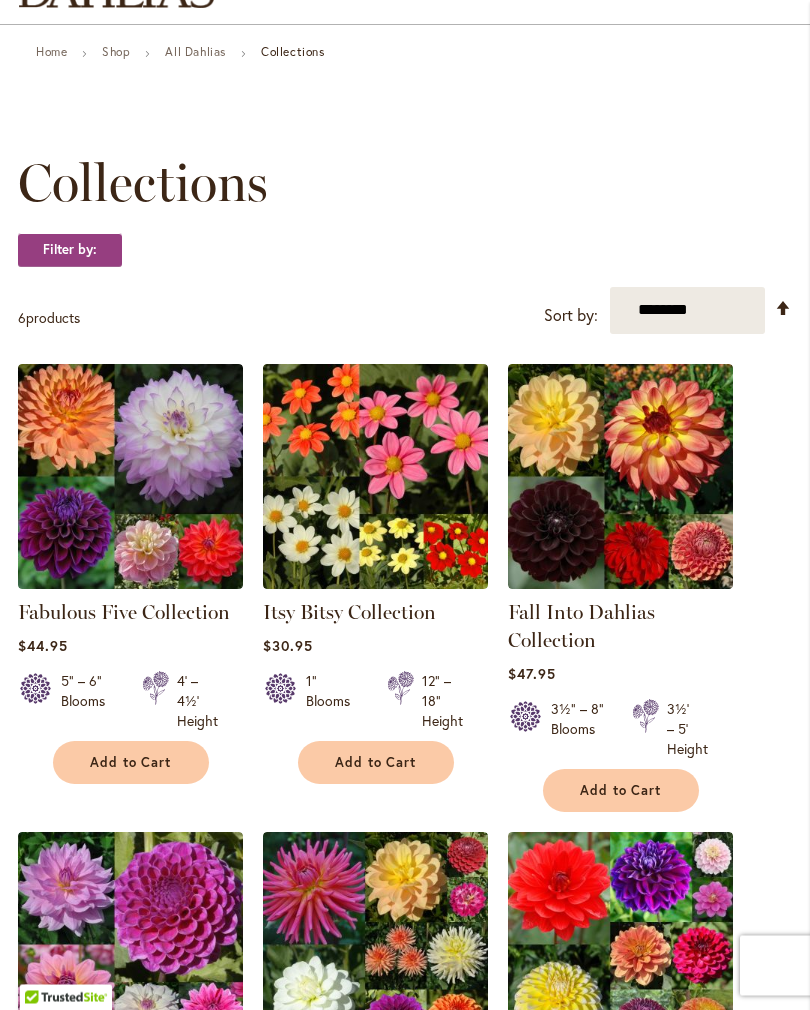 scroll, scrollTop: 0, scrollLeft: 0, axis: both 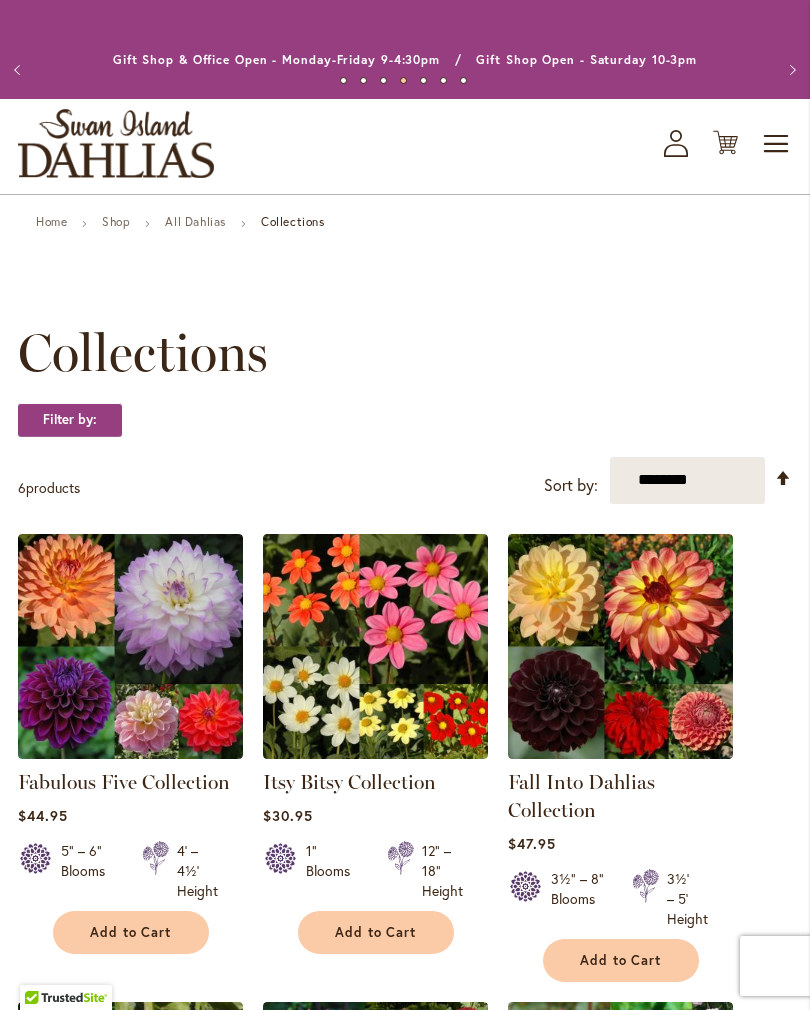 click on "All Dahlias" at bounding box center [195, 221] 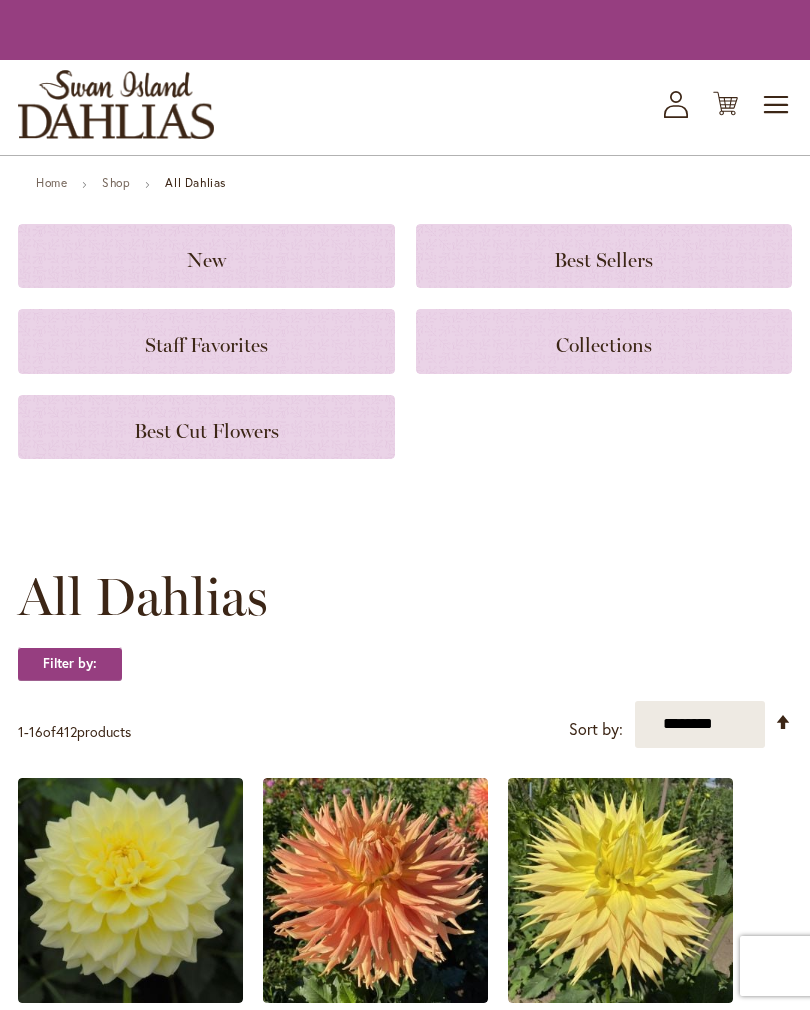 scroll, scrollTop: 0, scrollLeft: 0, axis: both 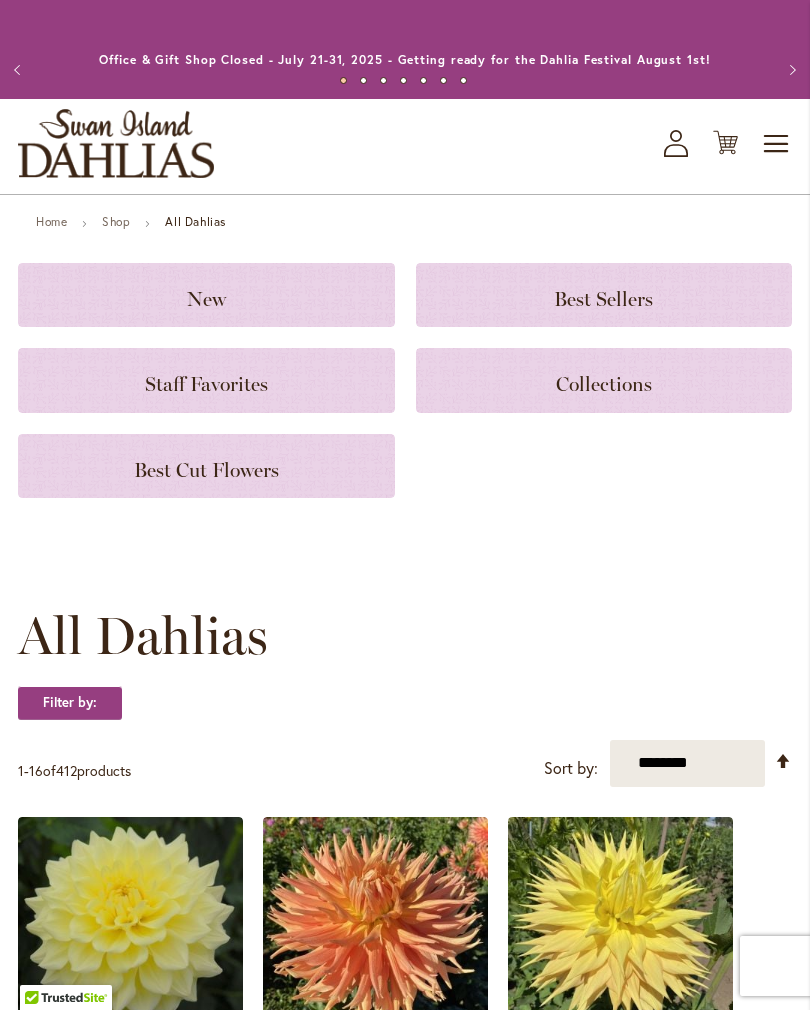 click on "New" 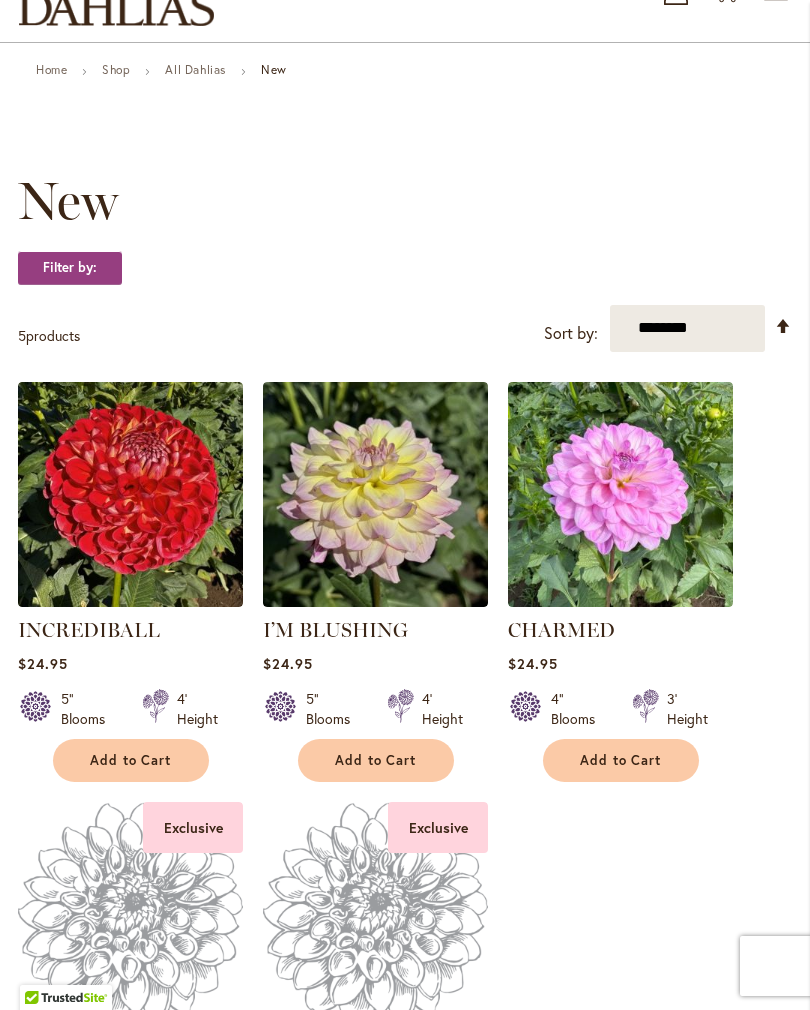 scroll, scrollTop: 199, scrollLeft: 0, axis: vertical 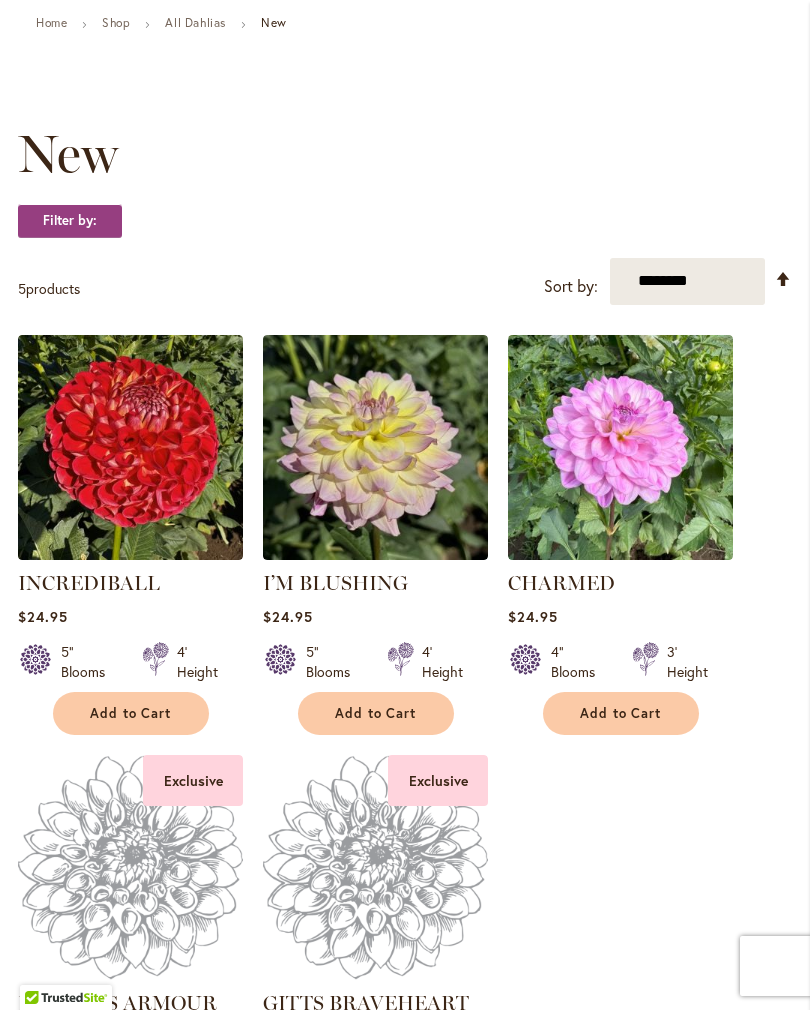 click at bounding box center [130, 867] 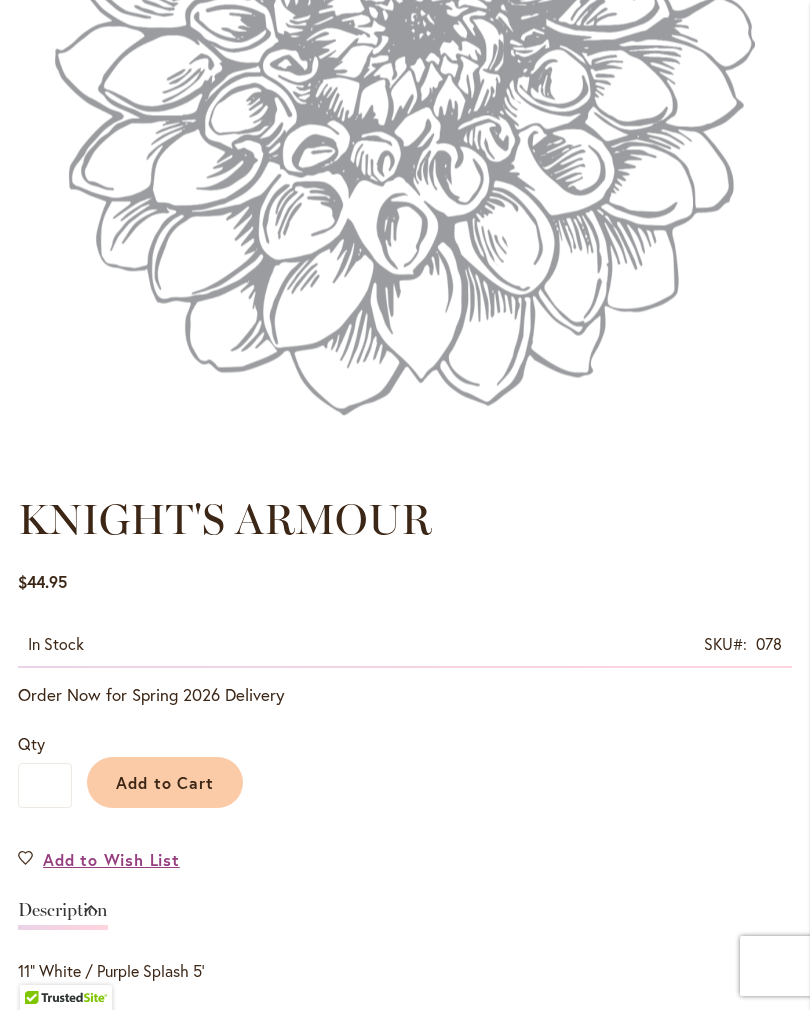 scroll, scrollTop: 599, scrollLeft: 0, axis: vertical 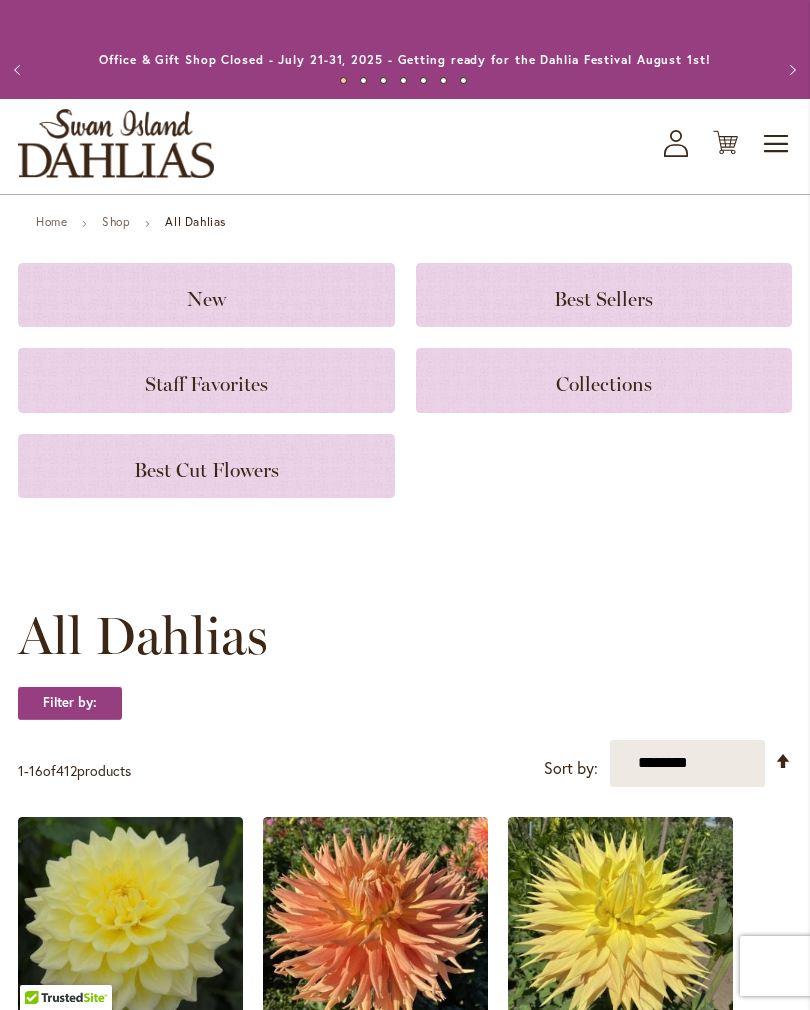 click on "Staff Favorites" 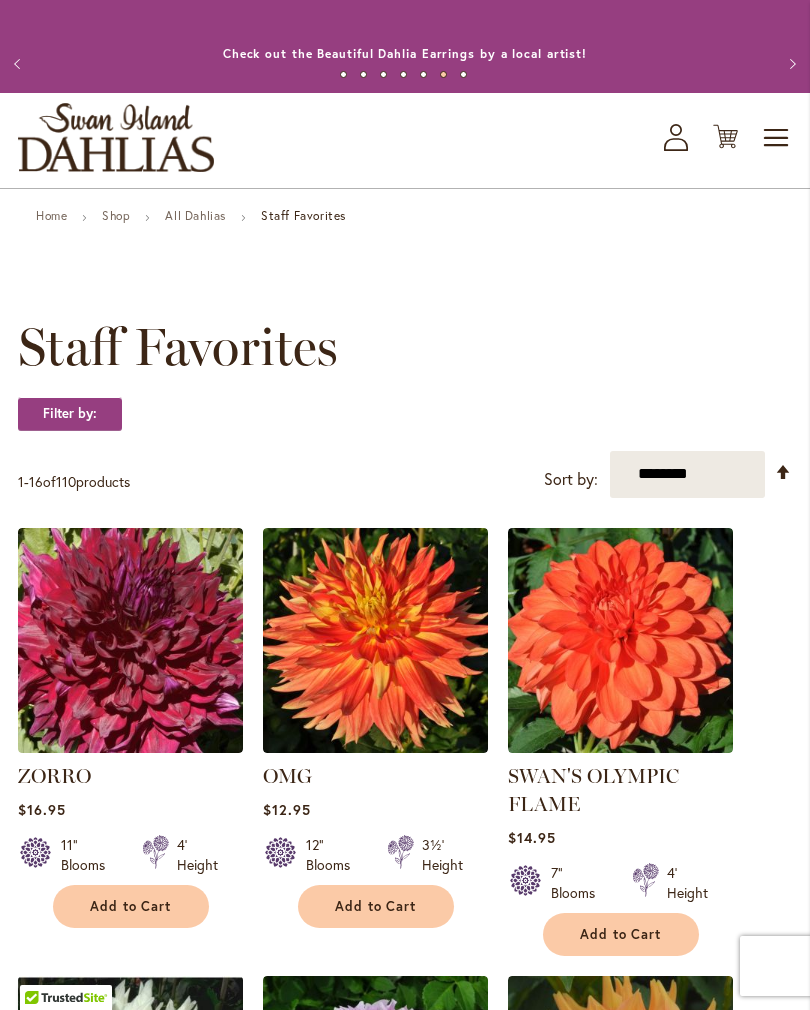 scroll, scrollTop: 0, scrollLeft: 0, axis: both 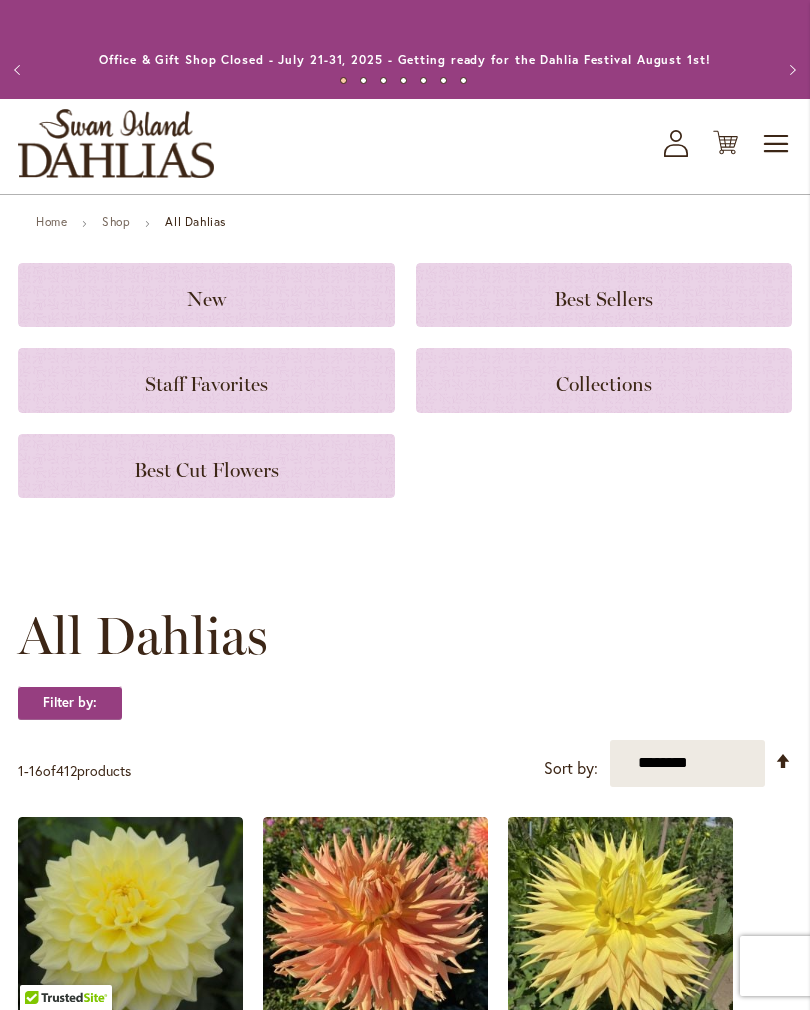 click on "Best Cut Flowers" 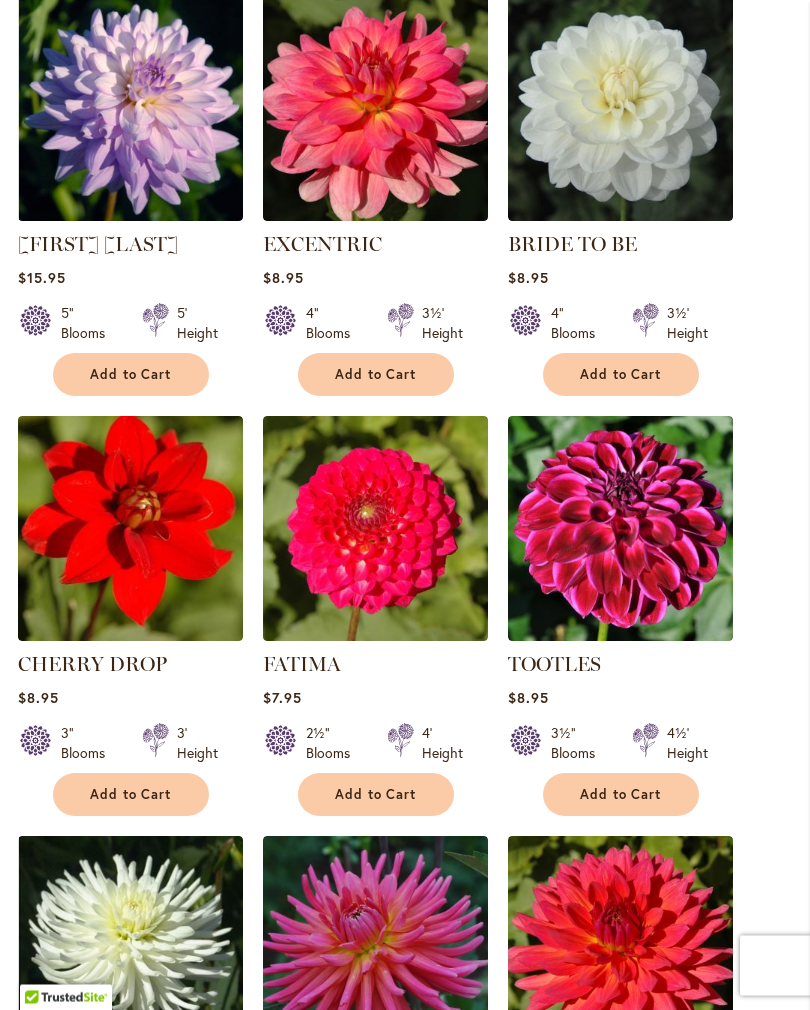 scroll, scrollTop: 1367, scrollLeft: 0, axis: vertical 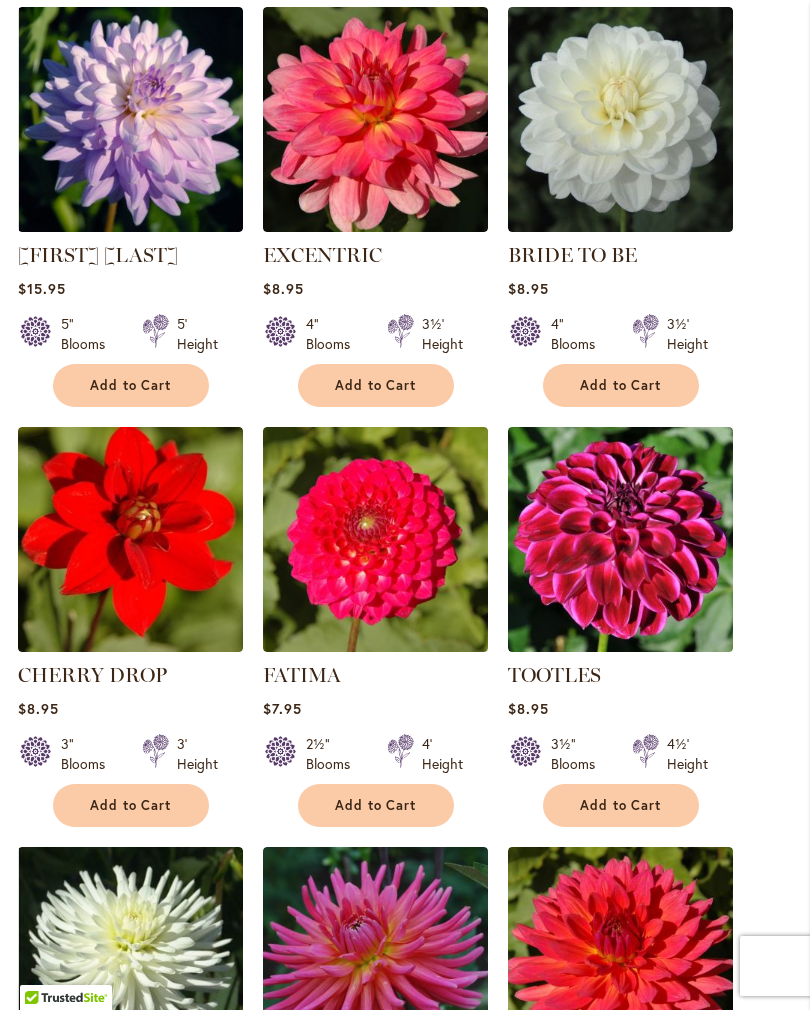 click at bounding box center [620, 539] 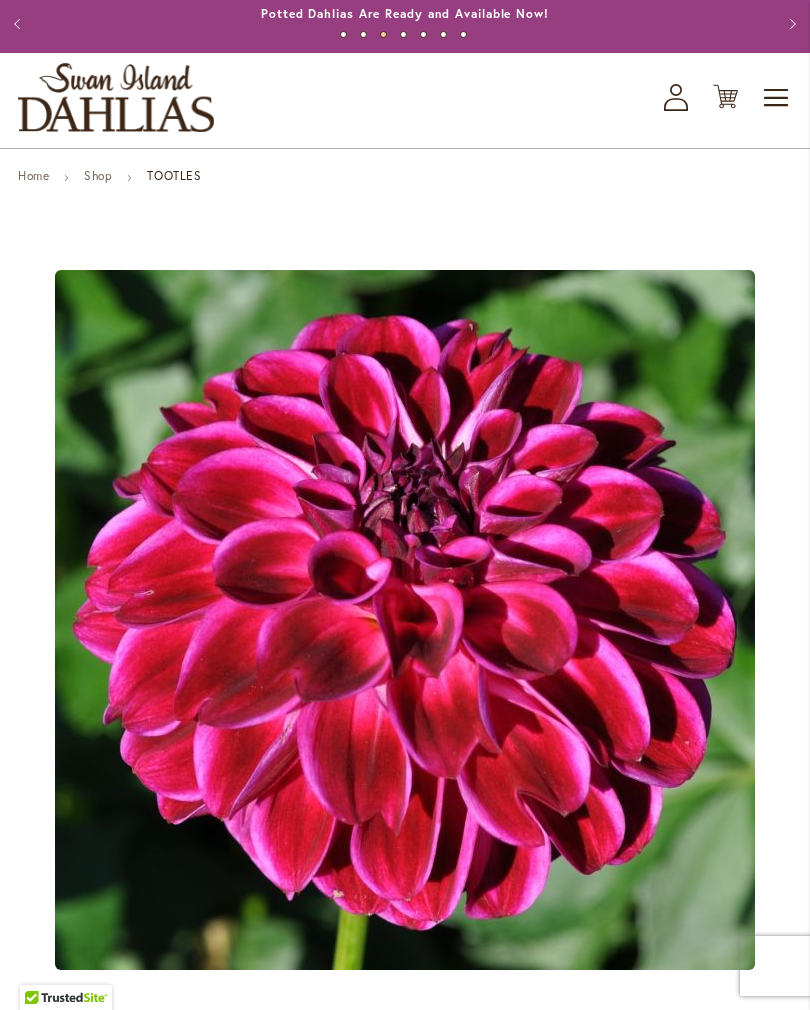 scroll, scrollTop: 30, scrollLeft: 0, axis: vertical 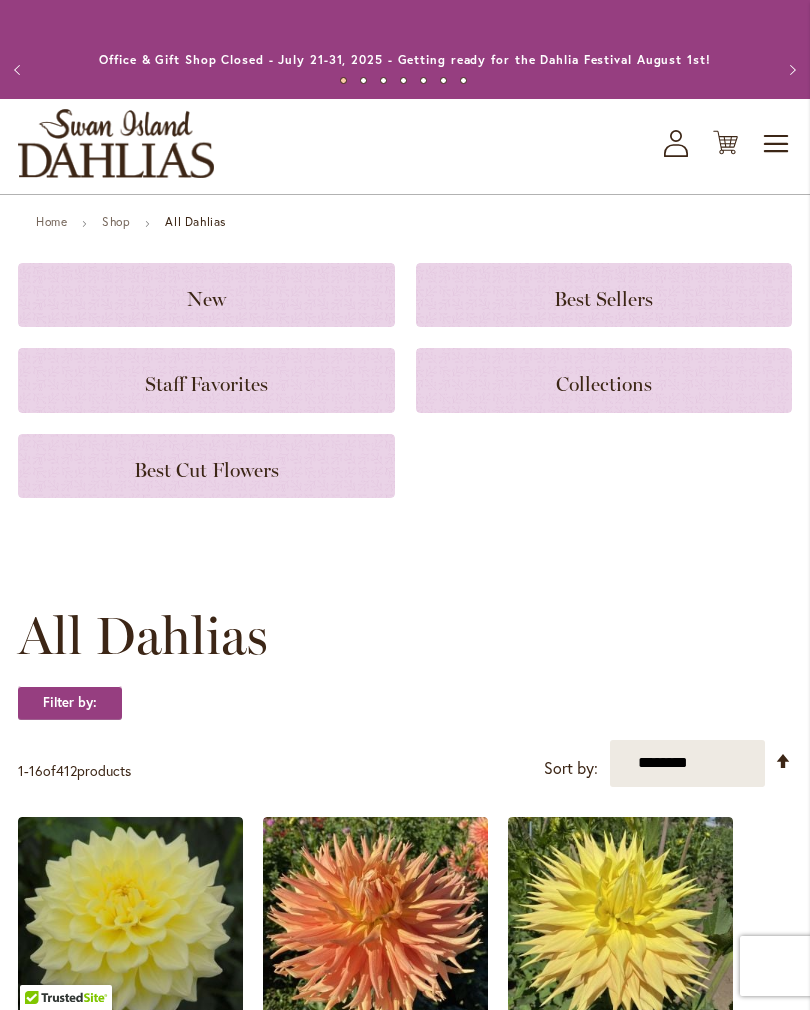 click on "Best Sellers" 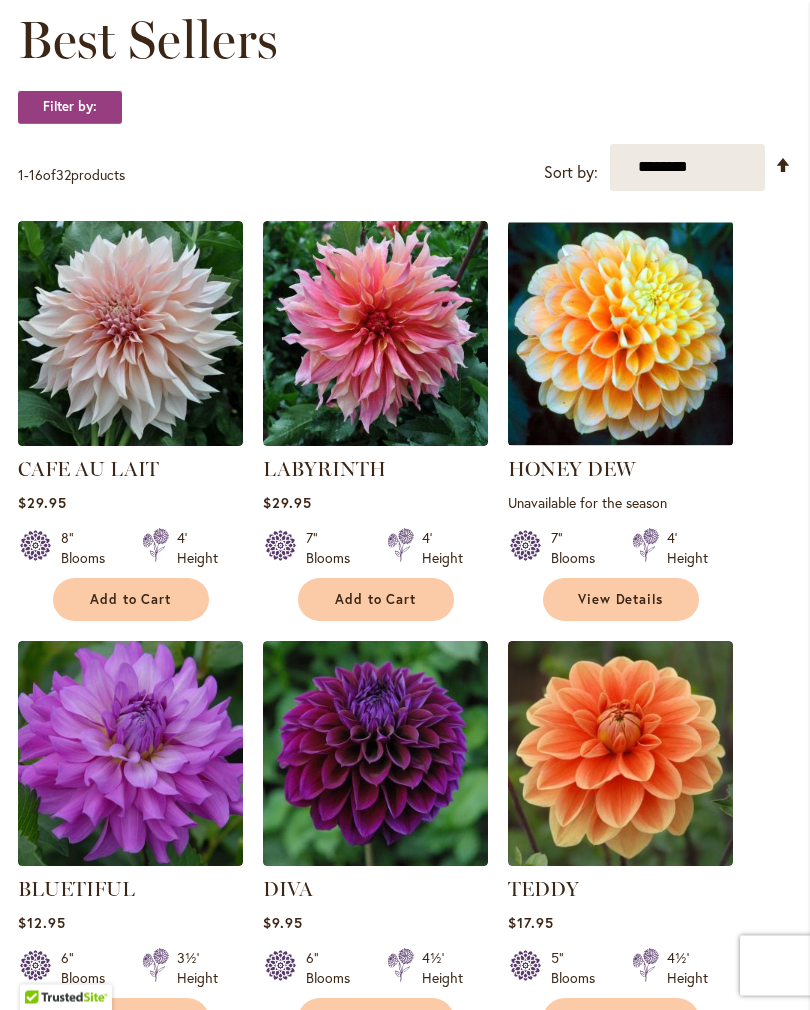 scroll, scrollTop: 313, scrollLeft: 0, axis: vertical 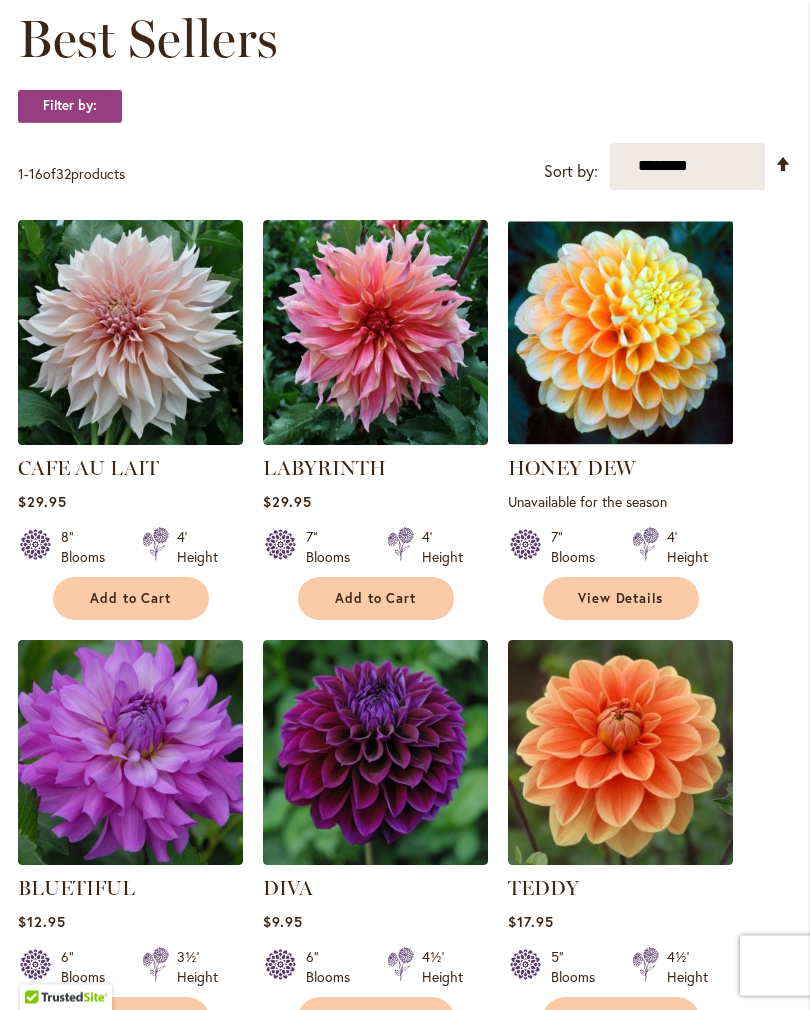 click at bounding box center [620, 333] 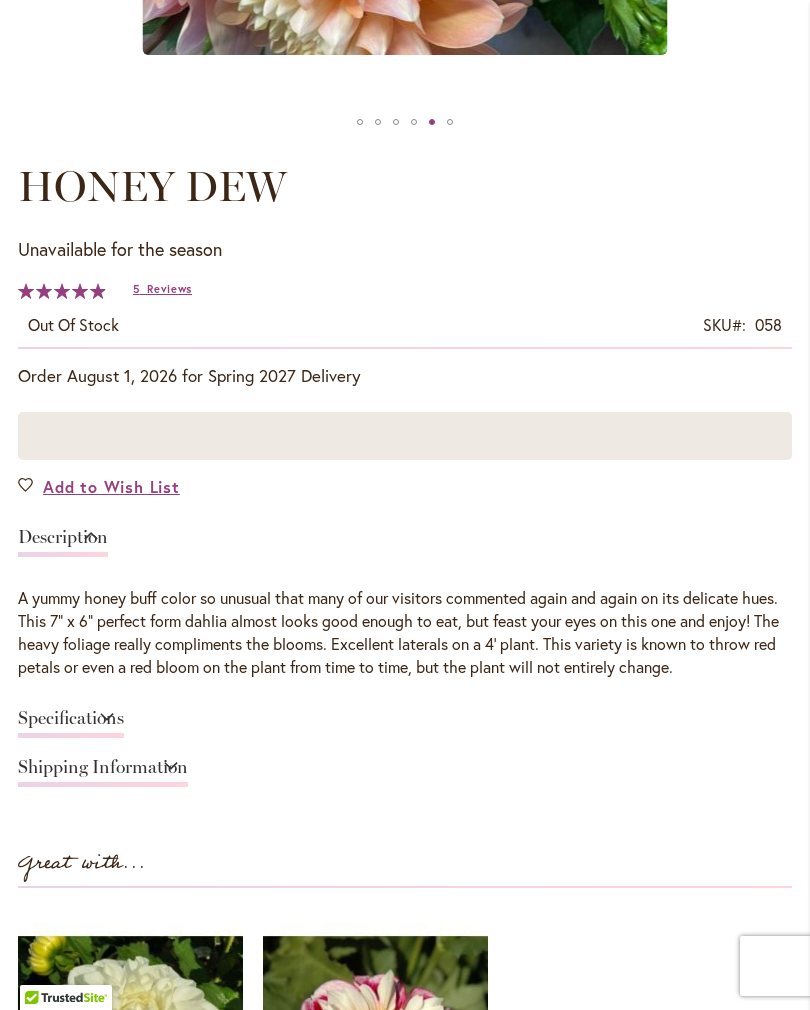 scroll, scrollTop: 963, scrollLeft: 0, axis: vertical 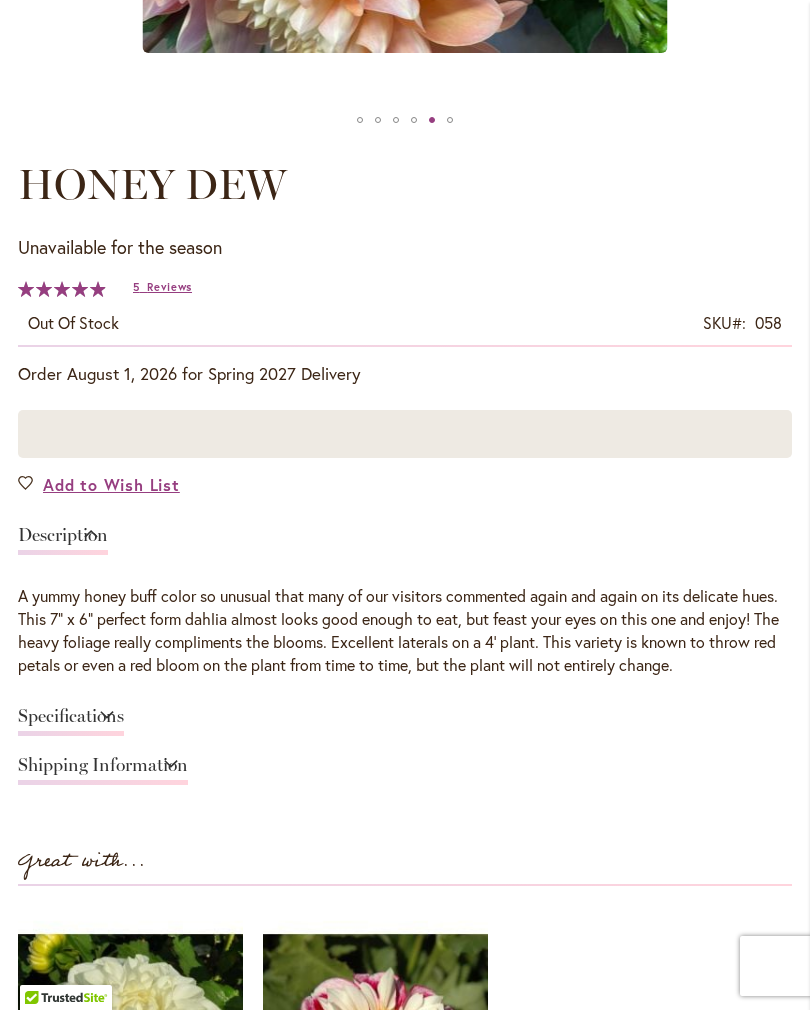 click on "Specifications" at bounding box center [71, 721] 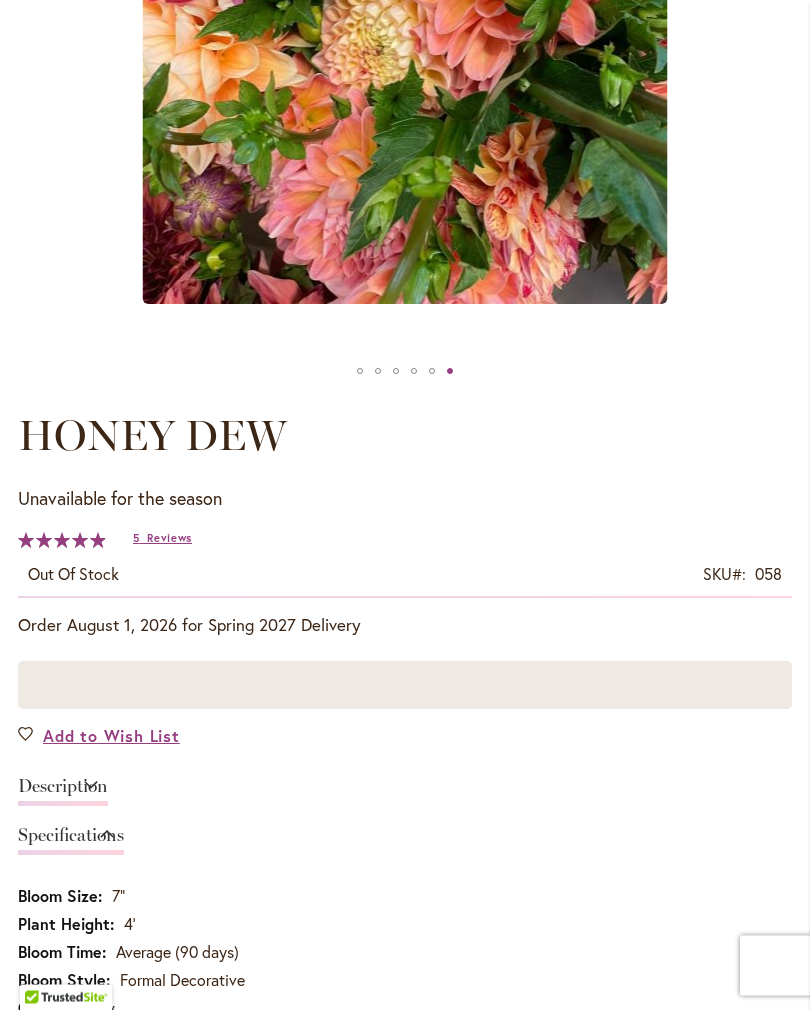 scroll, scrollTop: 712, scrollLeft: 0, axis: vertical 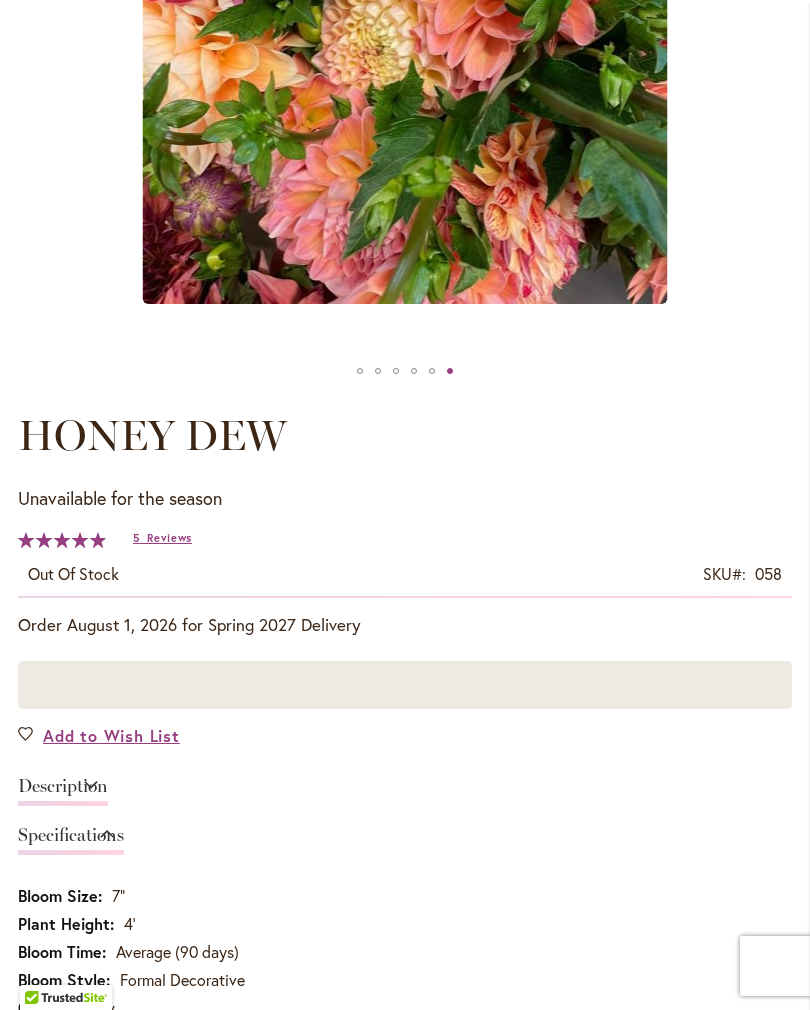 click on "Add to Wish List" at bounding box center (111, 735) 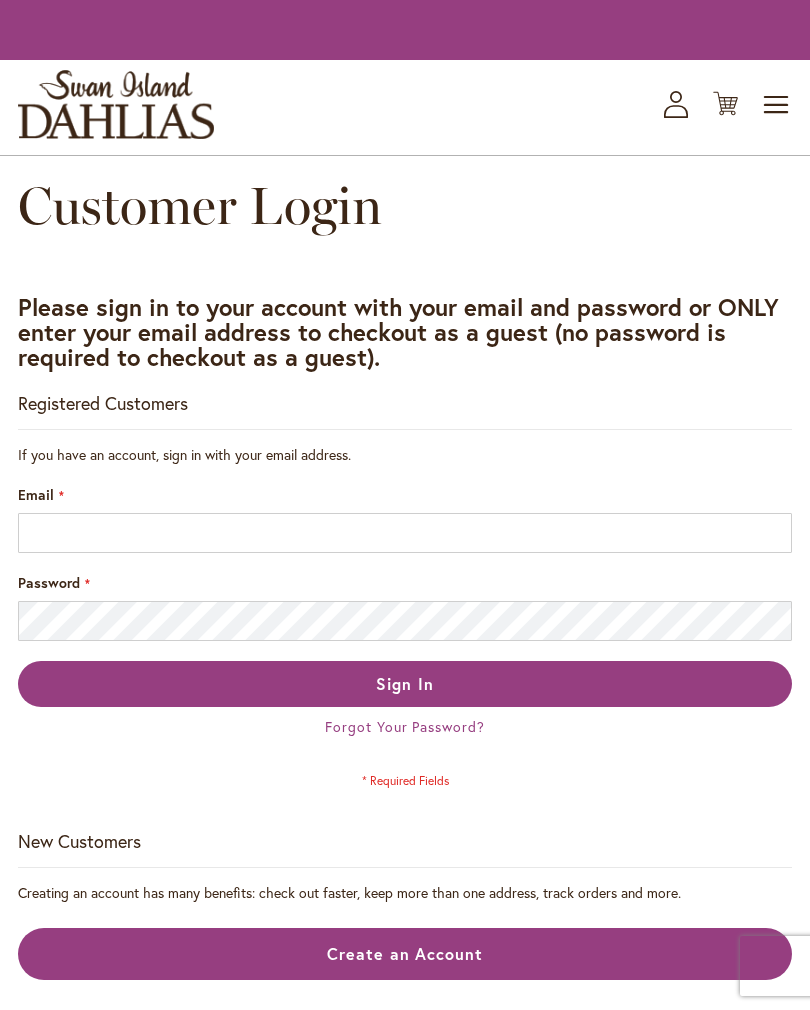 scroll, scrollTop: 0, scrollLeft: 0, axis: both 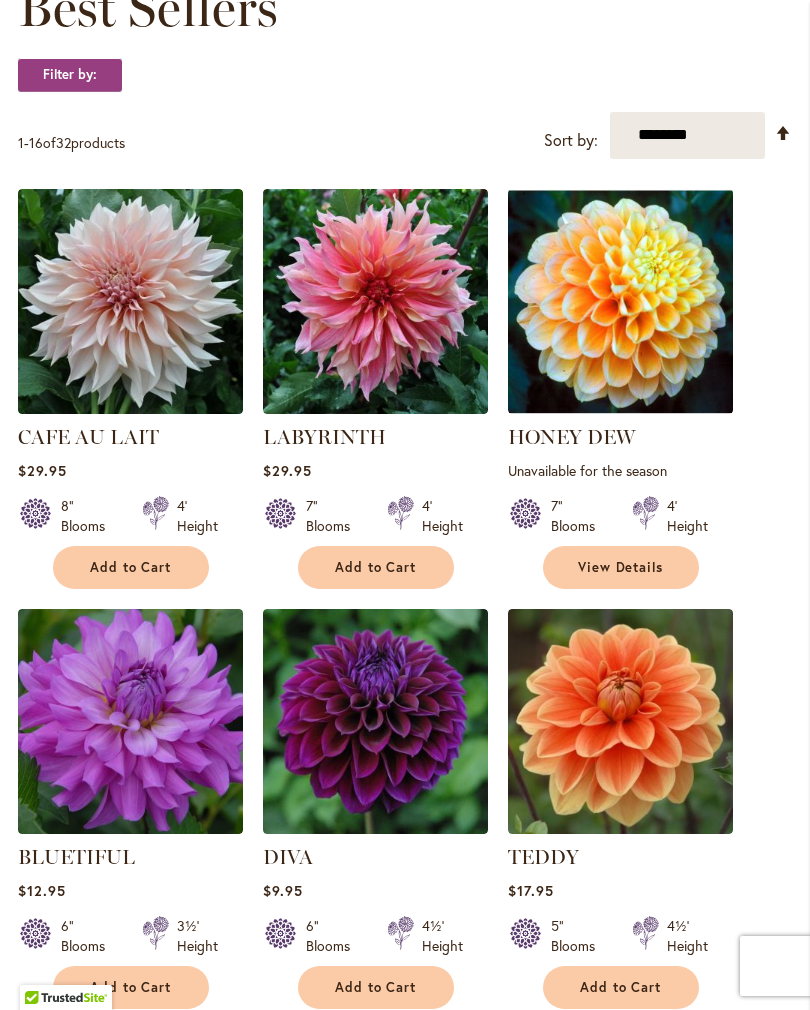 click at bounding box center [620, 301] 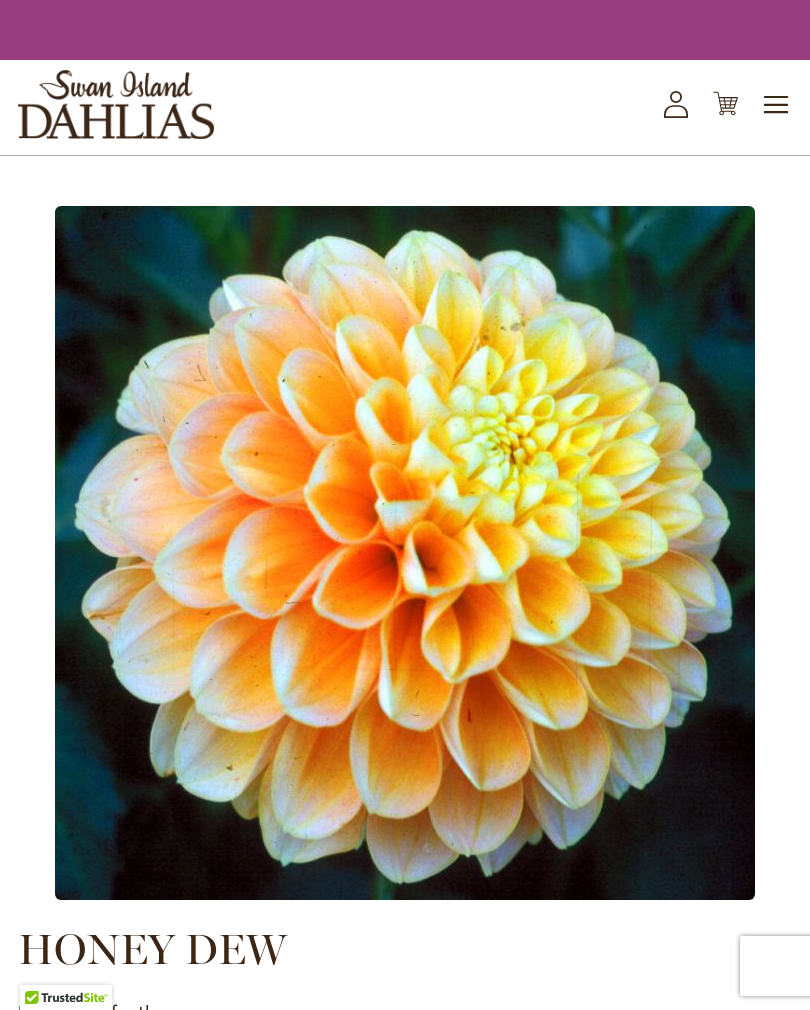 scroll, scrollTop: 0, scrollLeft: 0, axis: both 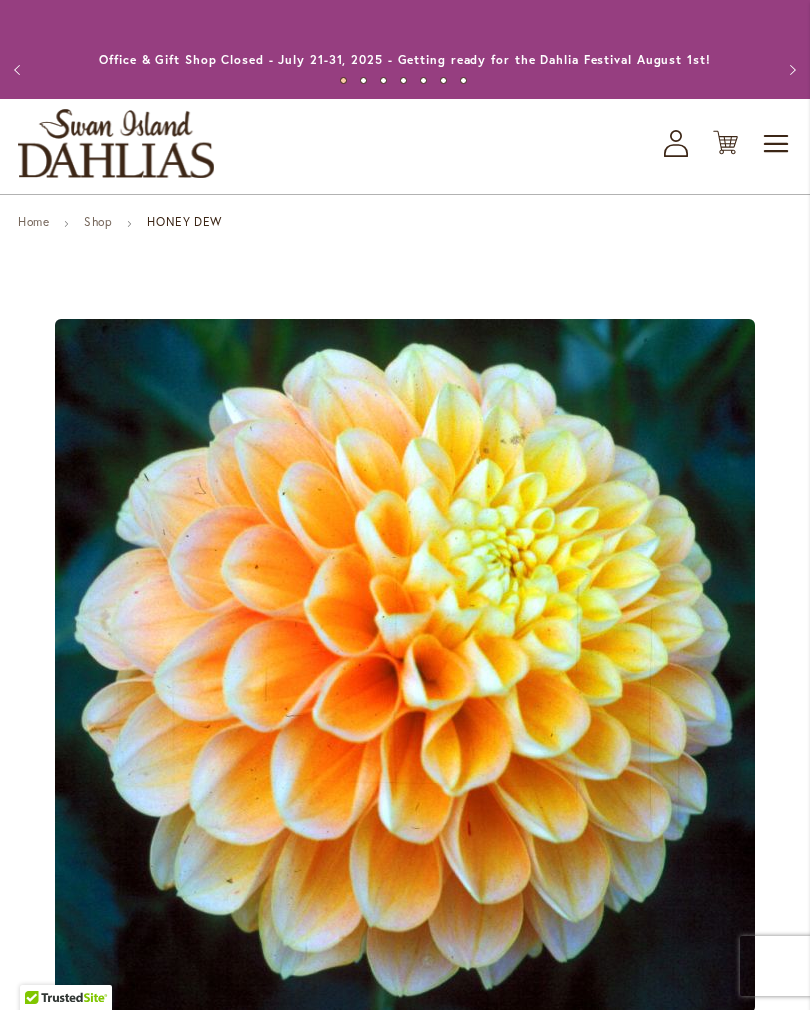 click on "HONEY DEW" at bounding box center (184, 221) 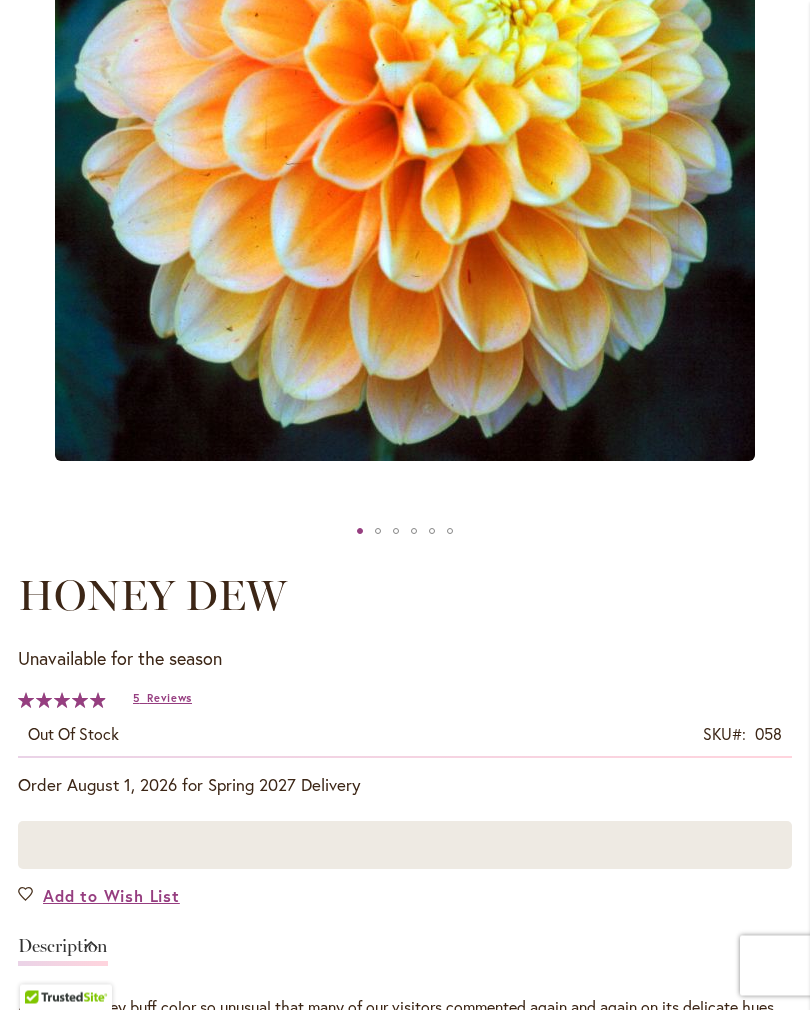 scroll, scrollTop: 575, scrollLeft: 0, axis: vertical 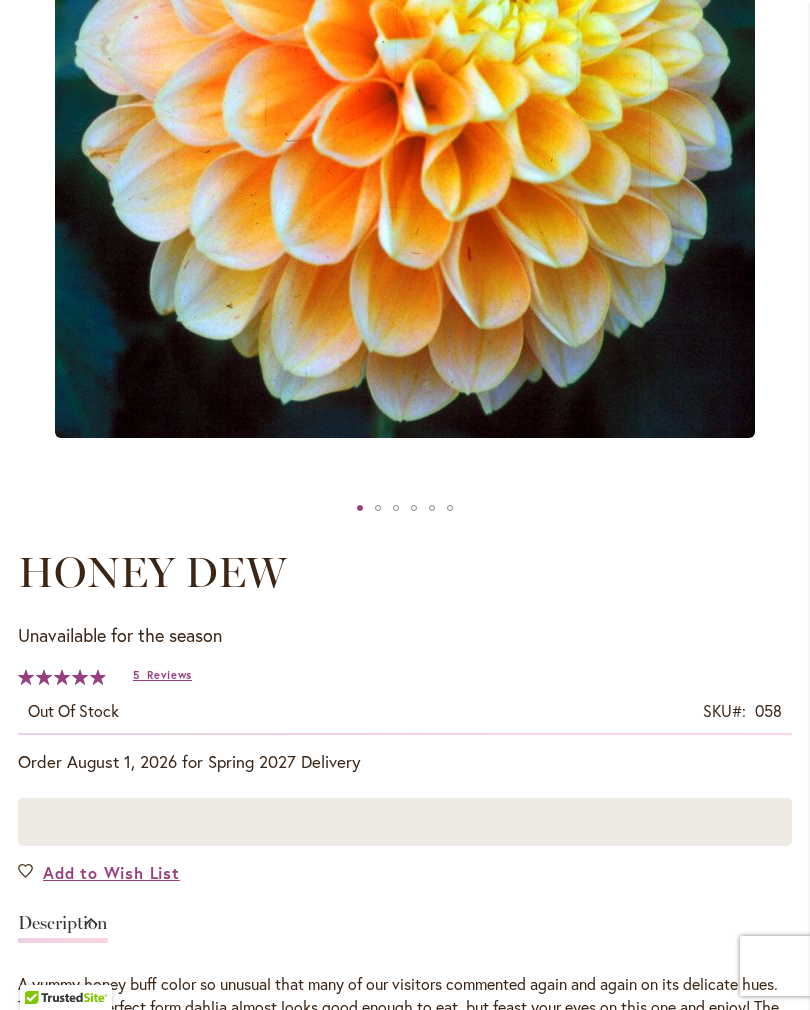 click at bounding box center (405, 822) 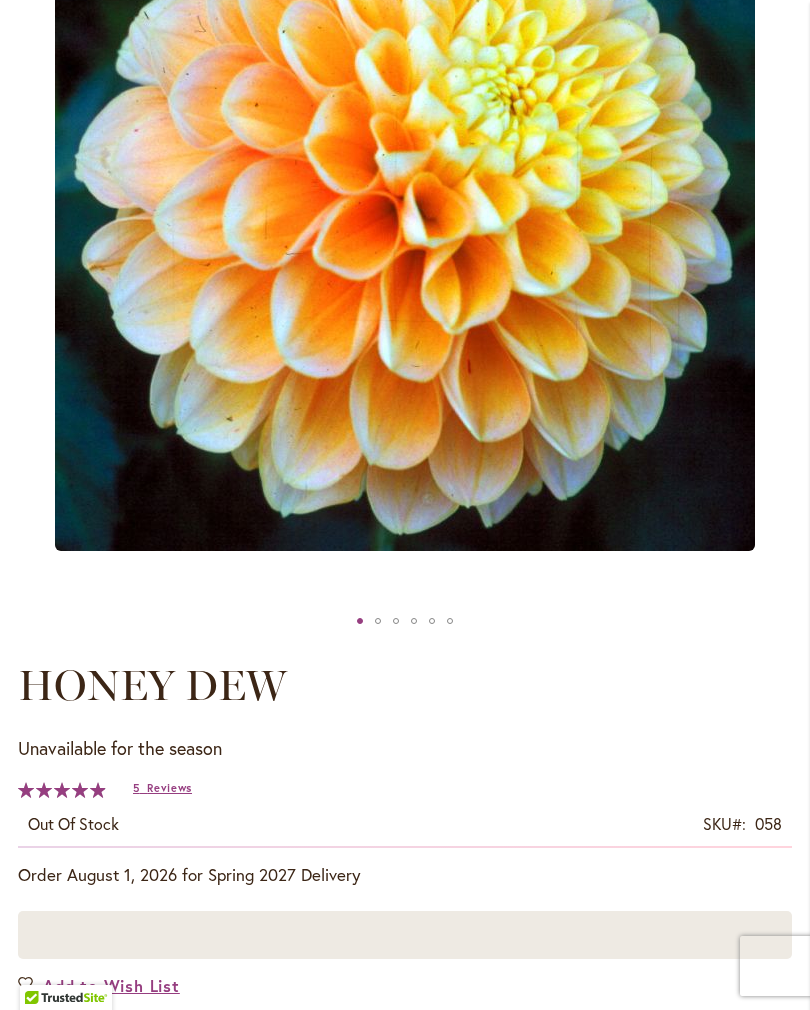scroll, scrollTop: 358, scrollLeft: 0, axis: vertical 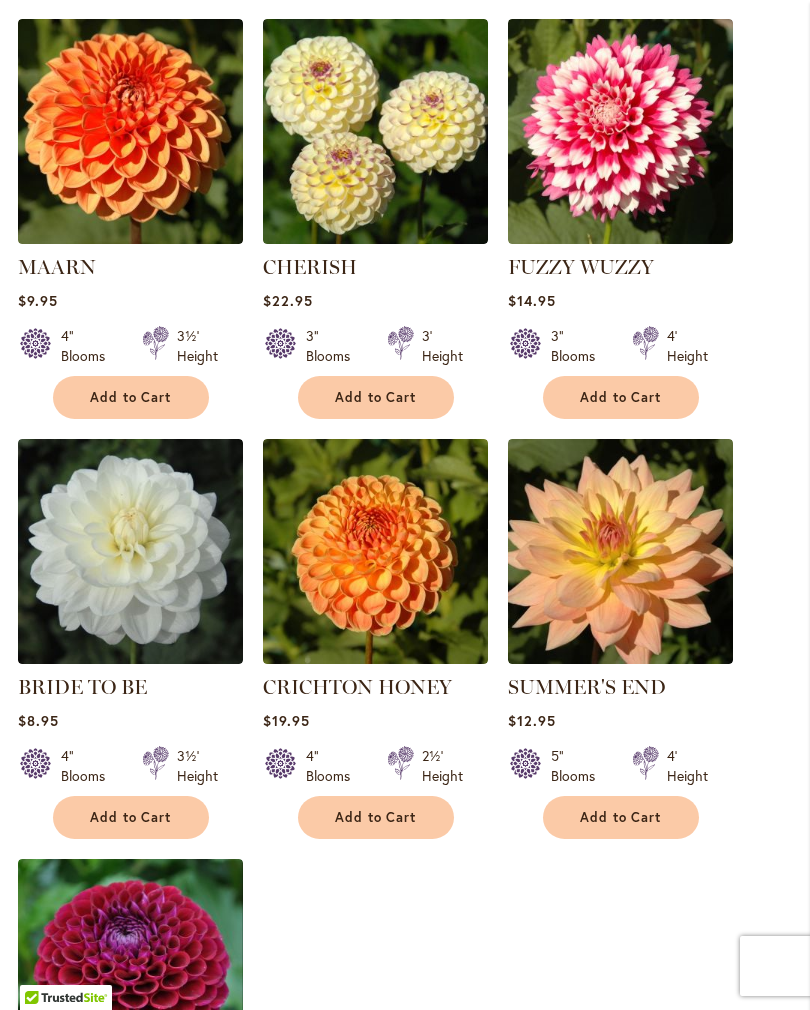 click at bounding box center (375, 551) 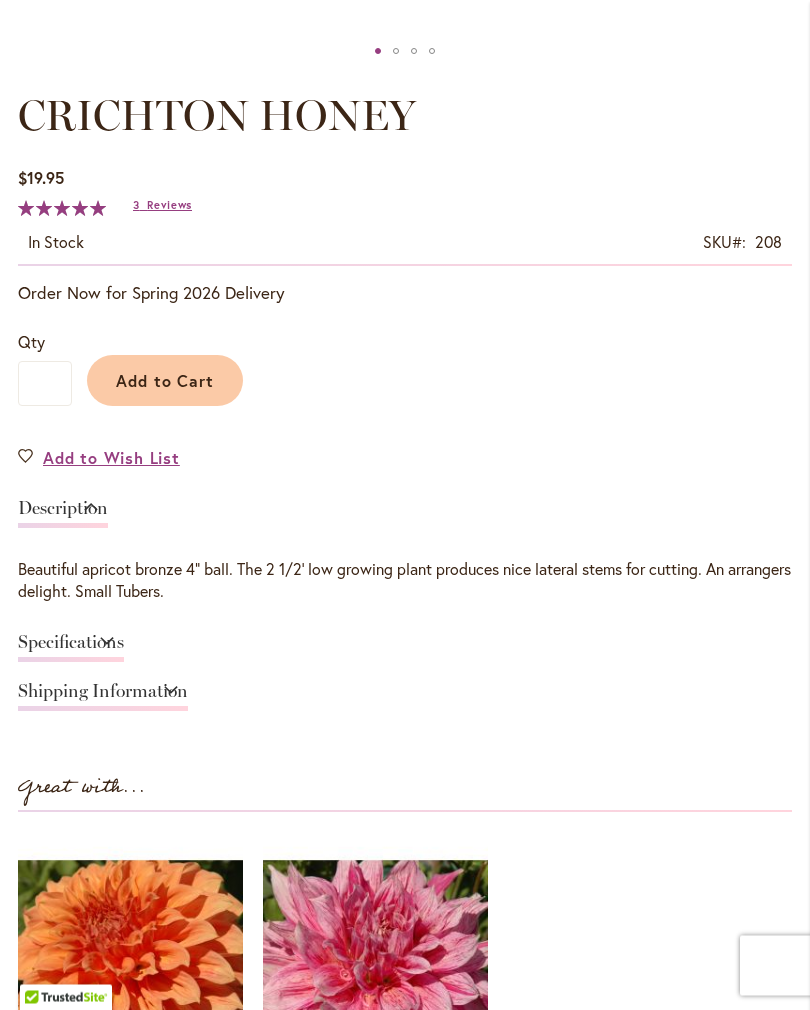 scroll, scrollTop: 1030, scrollLeft: 0, axis: vertical 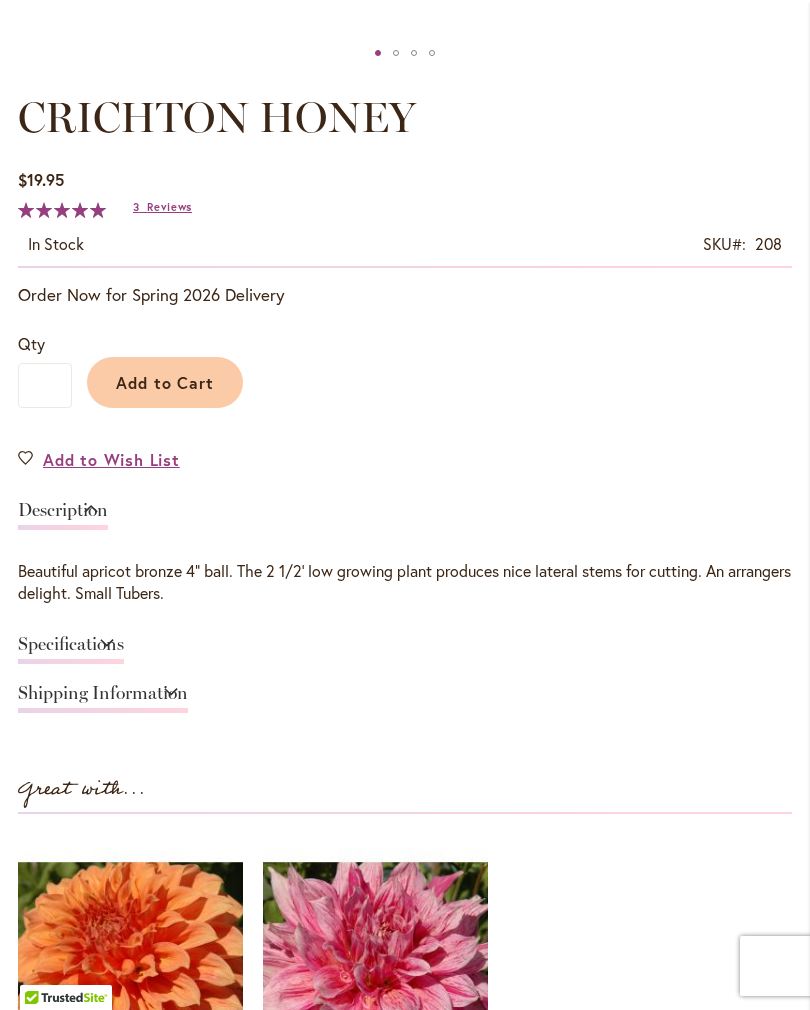 click on "Specifications" at bounding box center (71, 649) 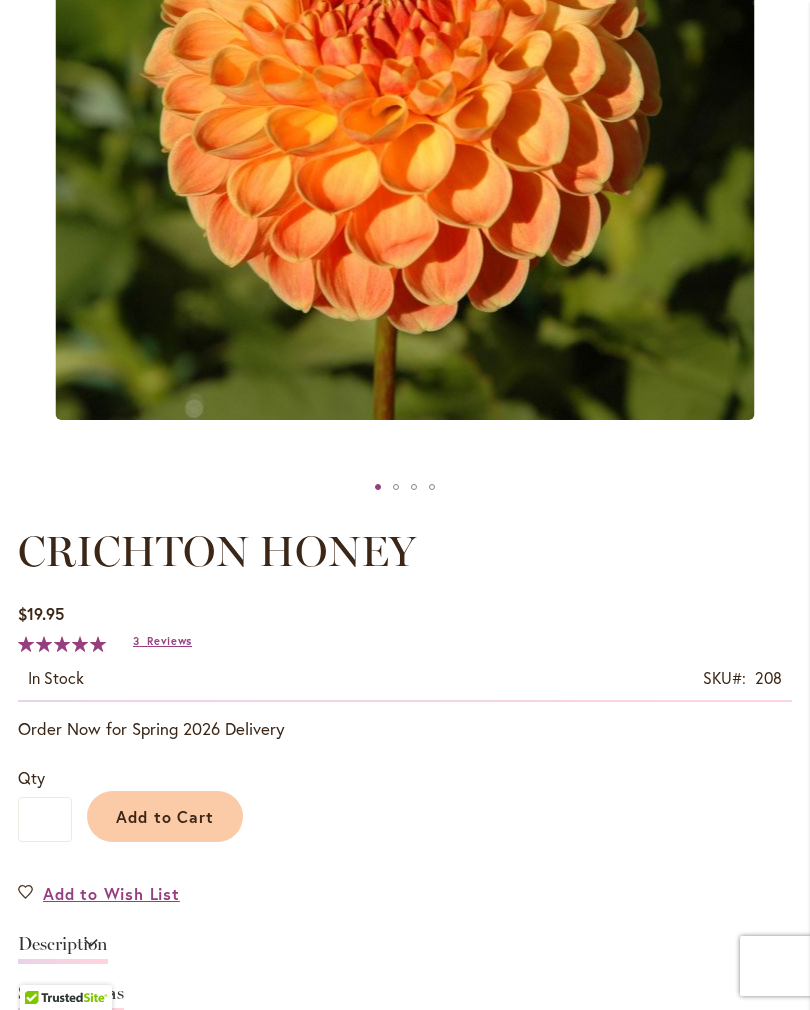 scroll, scrollTop: 593, scrollLeft: 0, axis: vertical 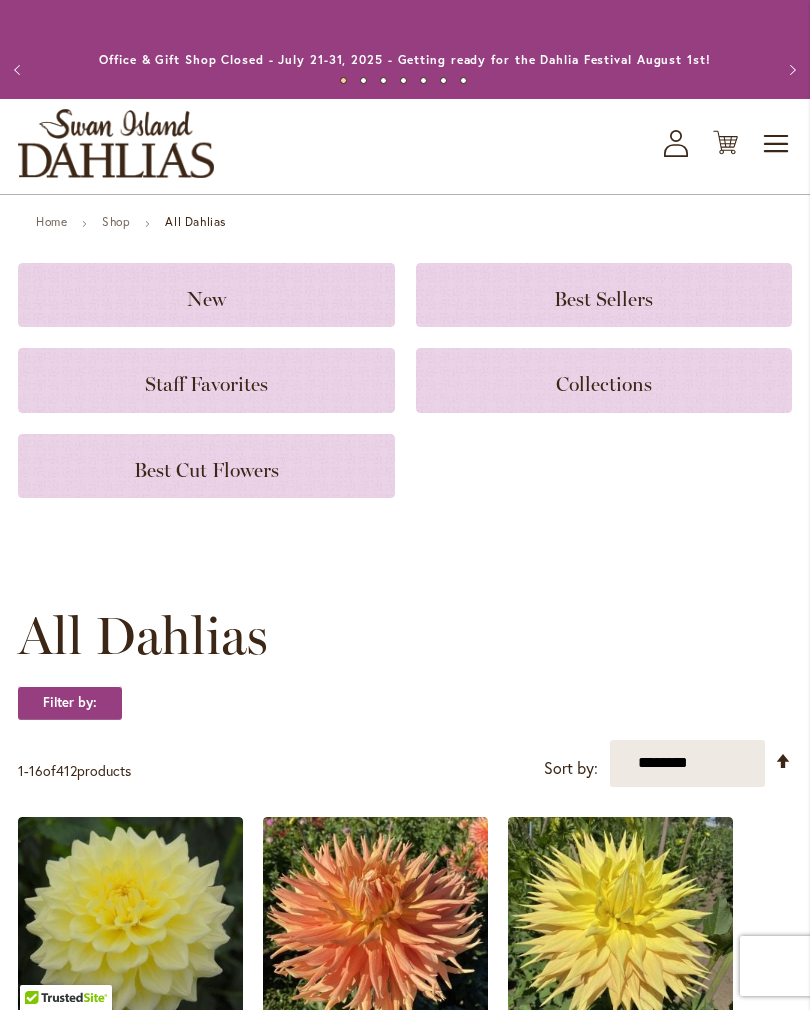 click on "Collections" 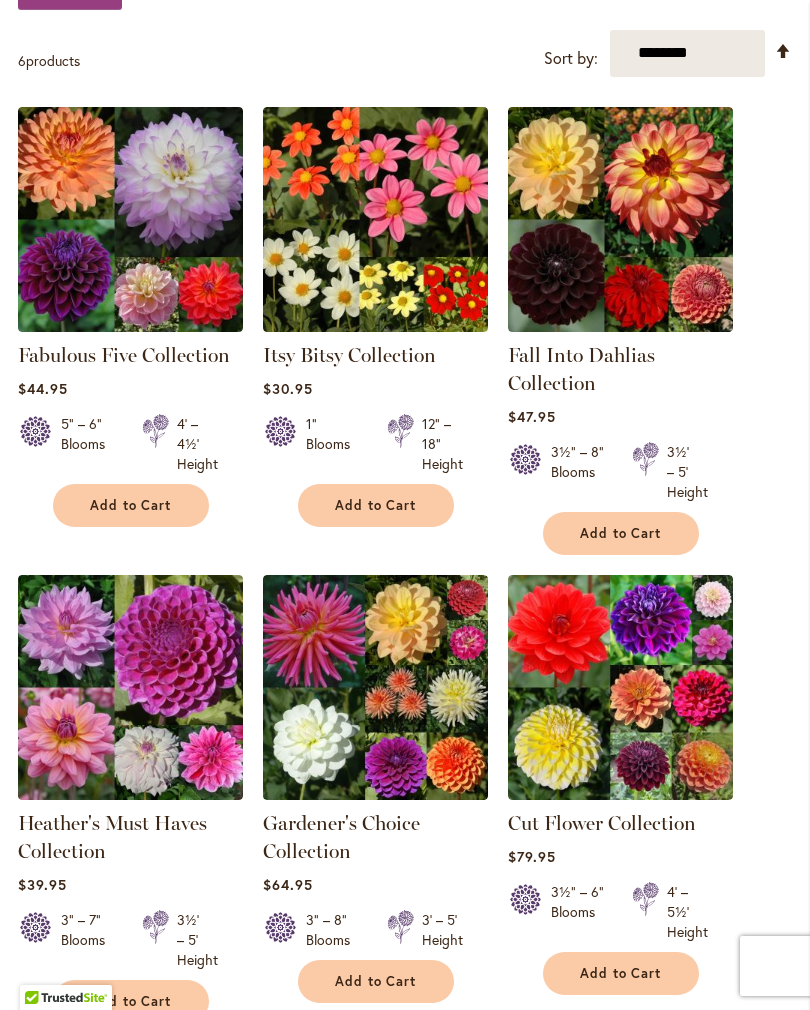 scroll, scrollTop: 0, scrollLeft: 0, axis: both 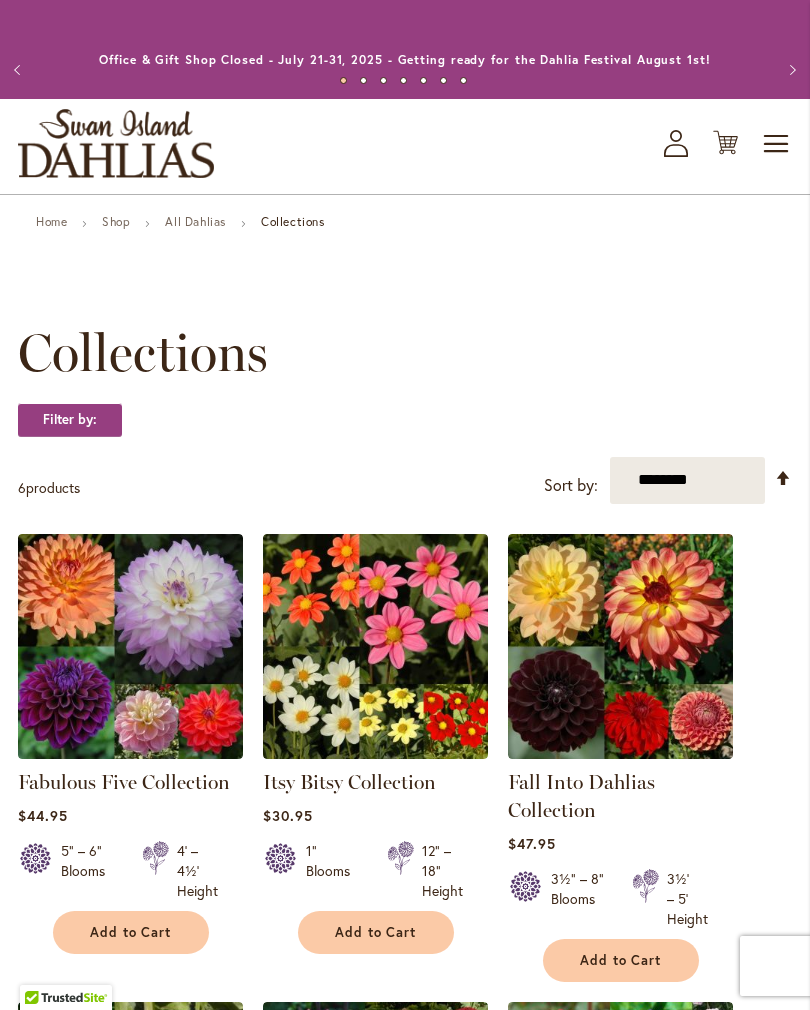 click on "All Dahlias" at bounding box center [195, 221] 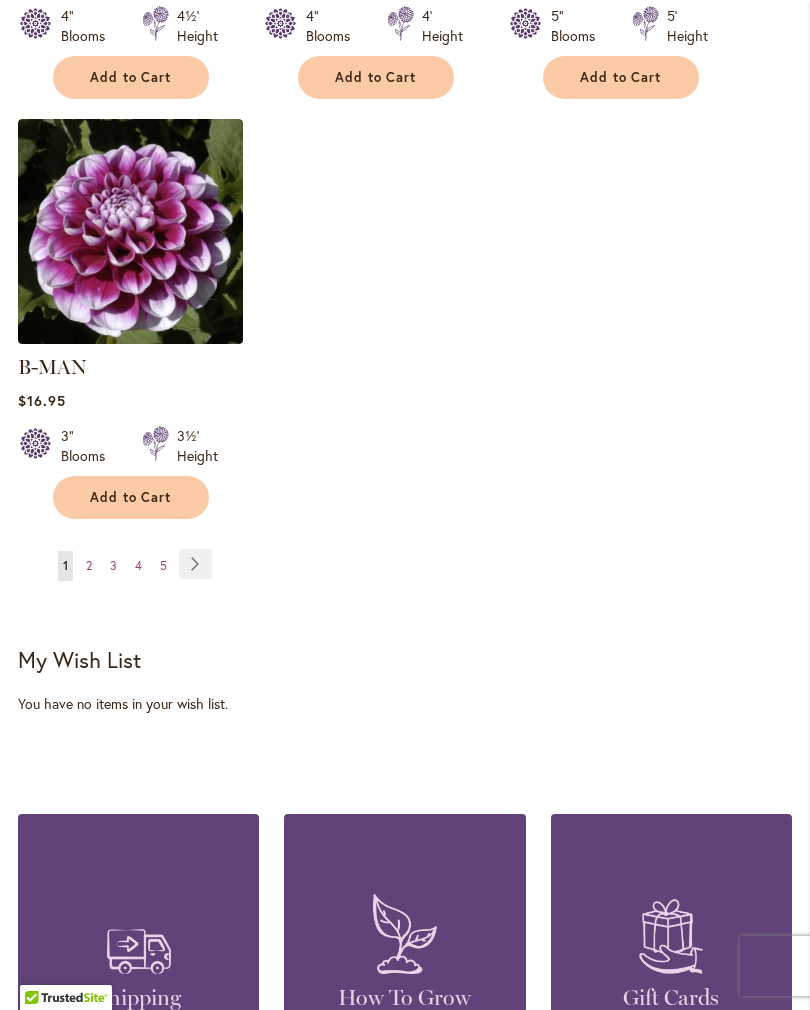 scroll, scrollTop: 2780, scrollLeft: 0, axis: vertical 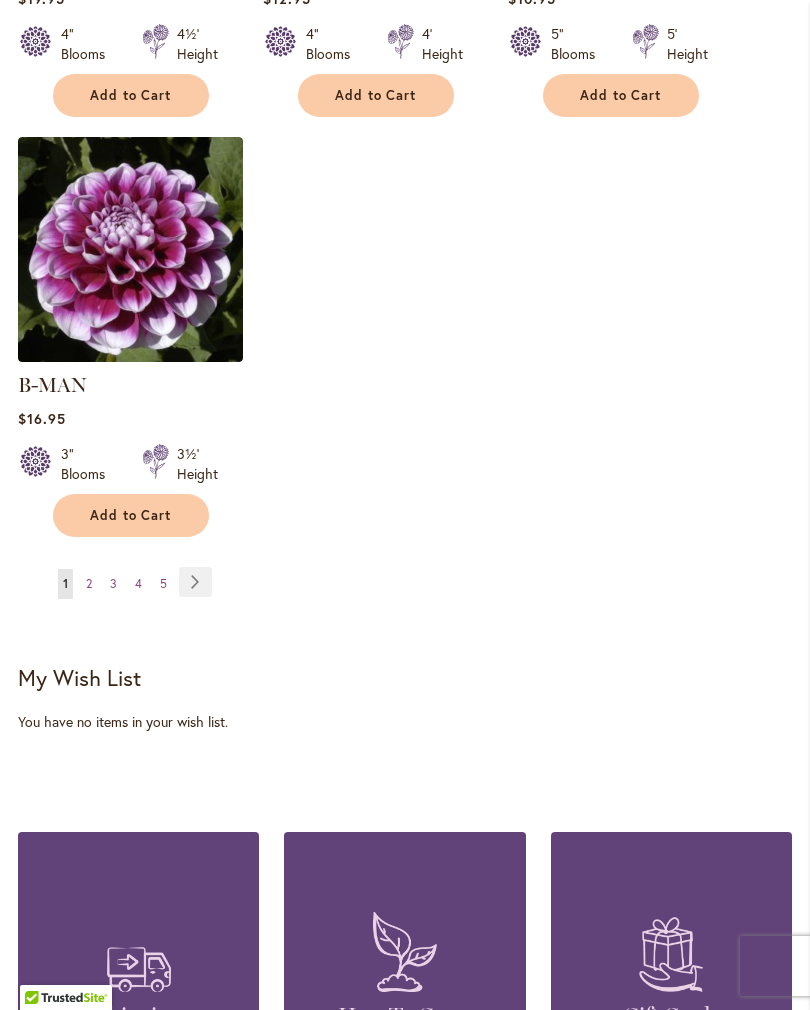click on "Page
Next" at bounding box center [195, 582] 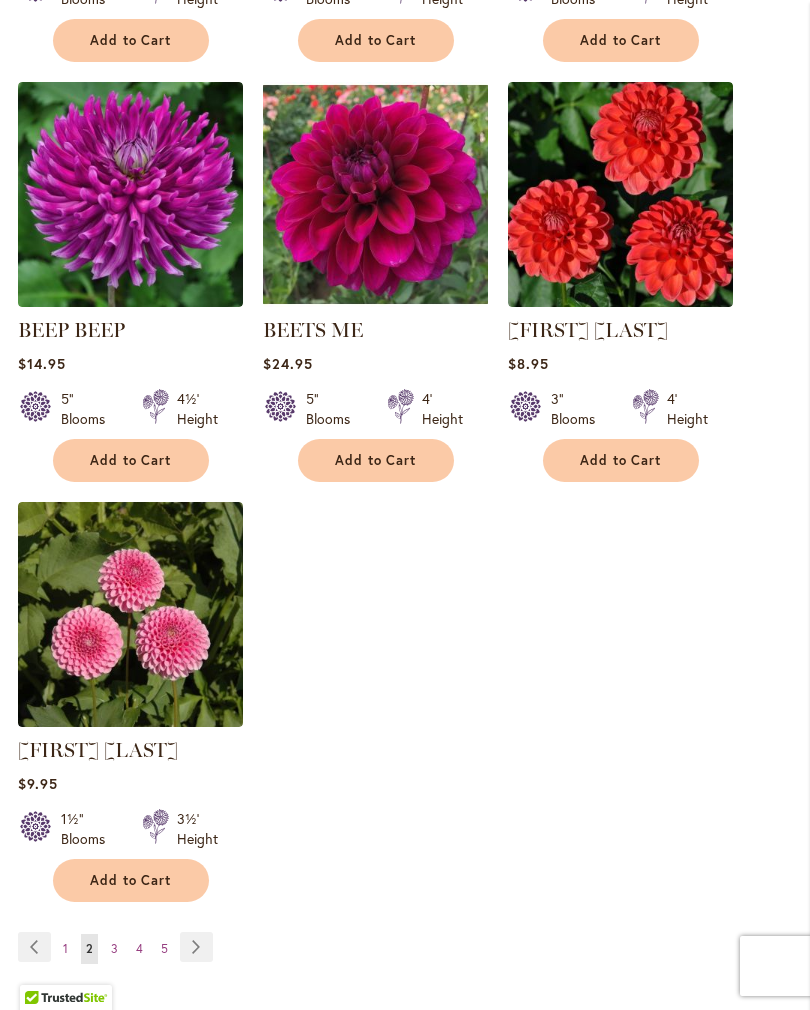 scroll, scrollTop: 2418, scrollLeft: 0, axis: vertical 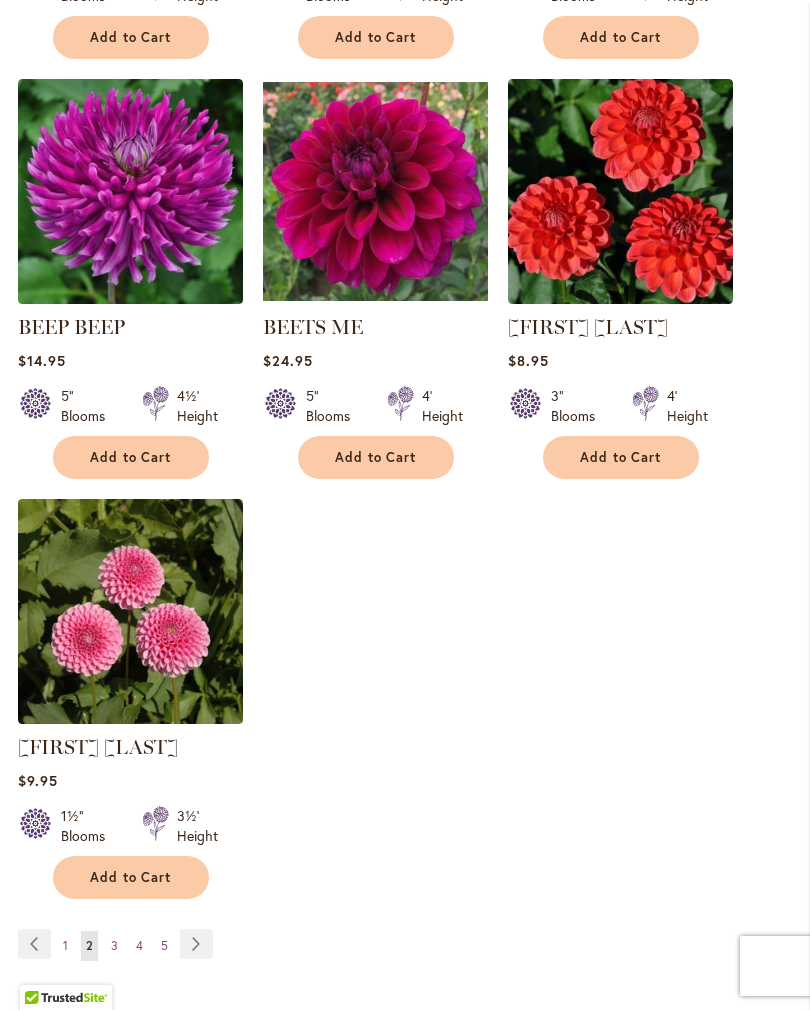 click on "Page
Next" at bounding box center [196, 944] 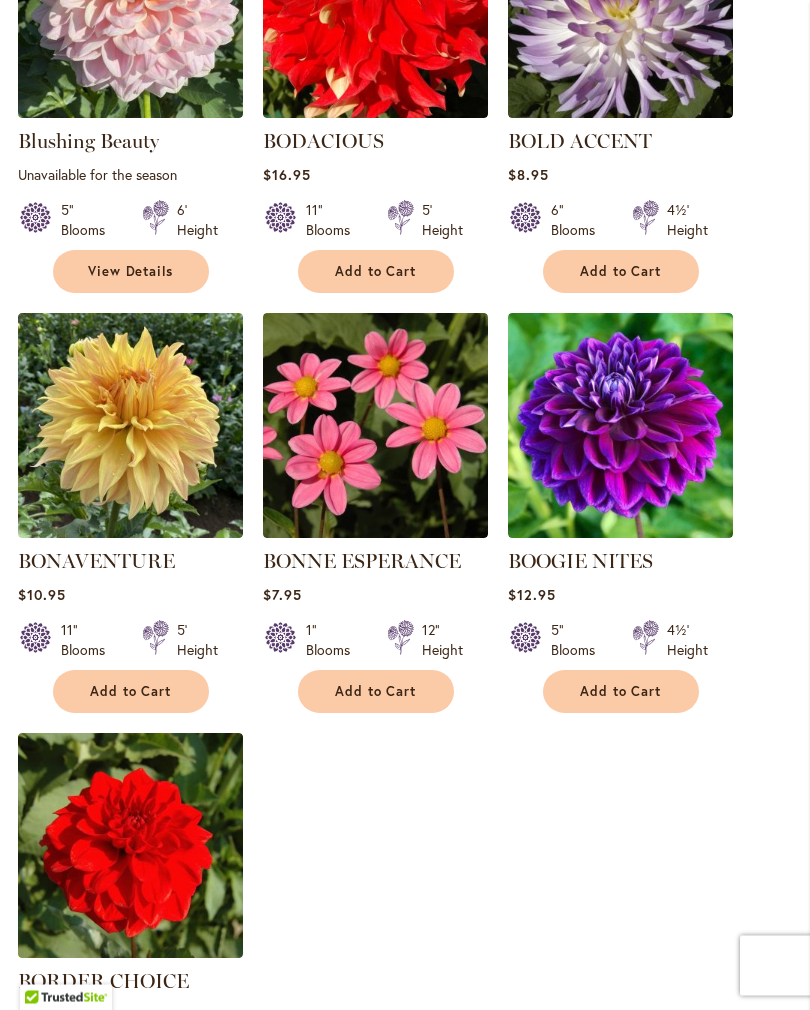 scroll, scrollTop: 2184, scrollLeft: 0, axis: vertical 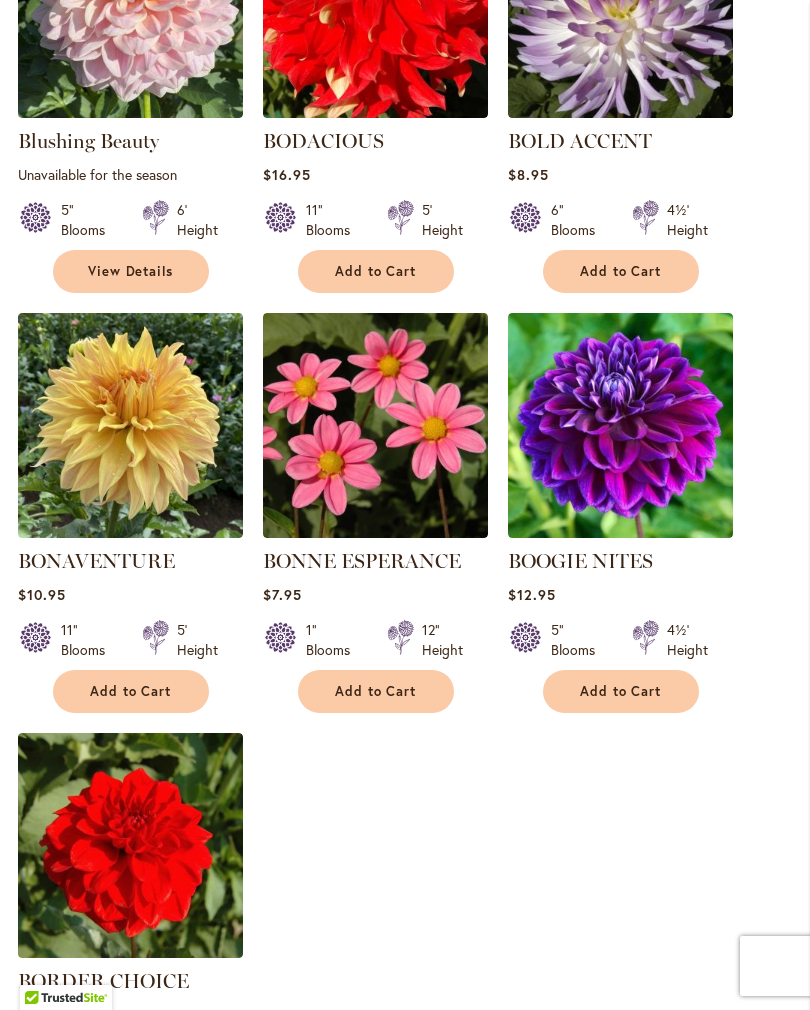 click at bounding box center (620, 425) 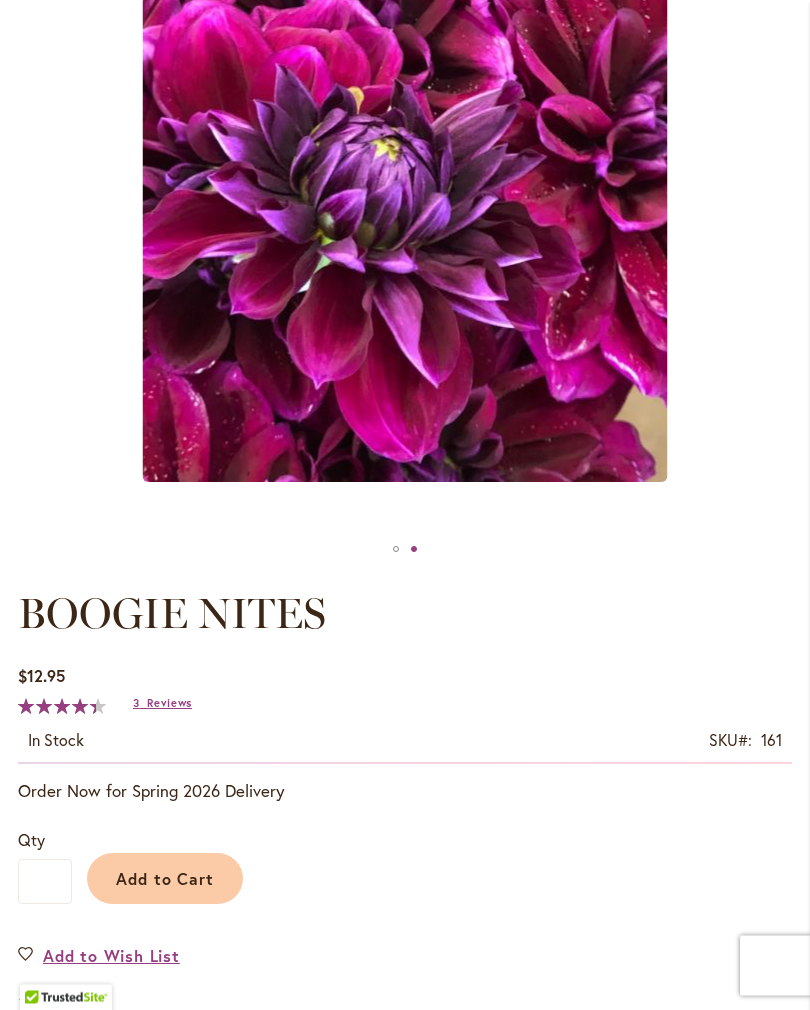 scroll, scrollTop: 513, scrollLeft: 0, axis: vertical 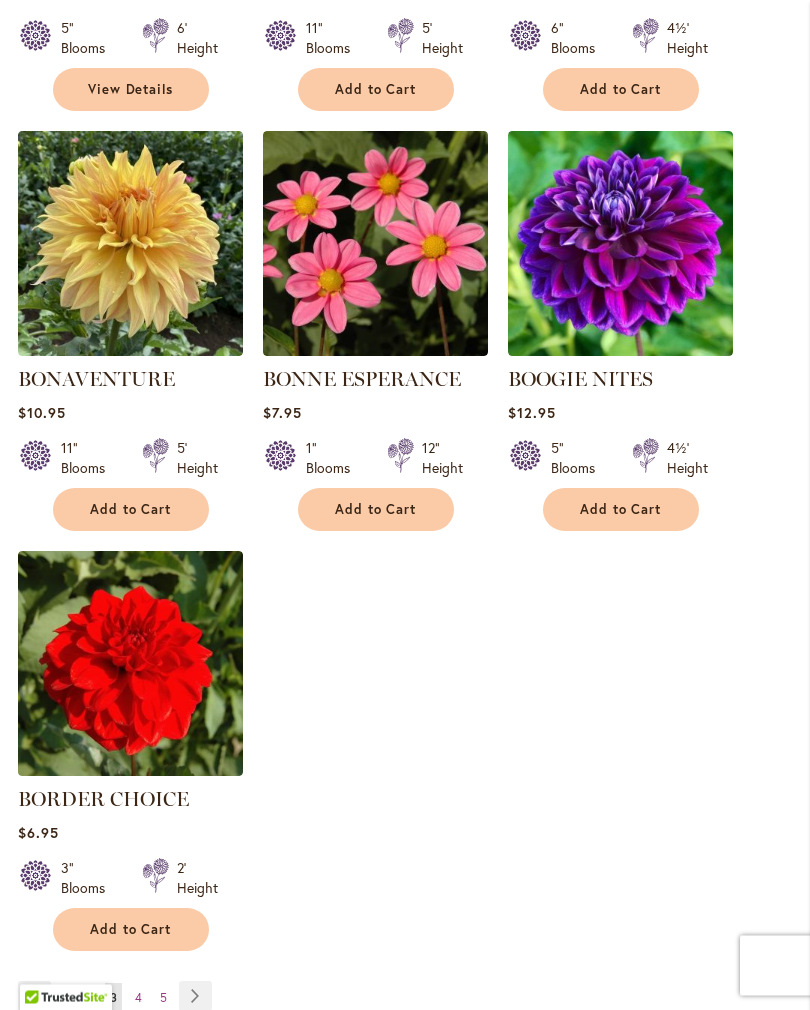 click on "Page
Next" at bounding box center (195, 997) 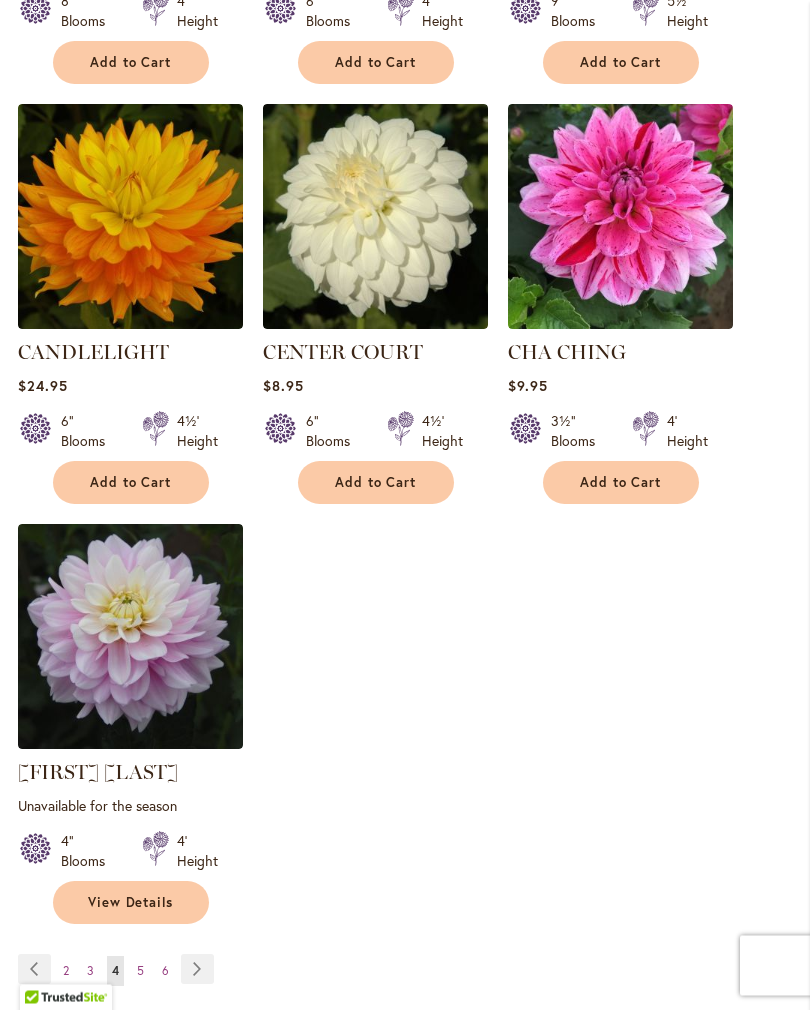 scroll, scrollTop: 2422, scrollLeft: 0, axis: vertical 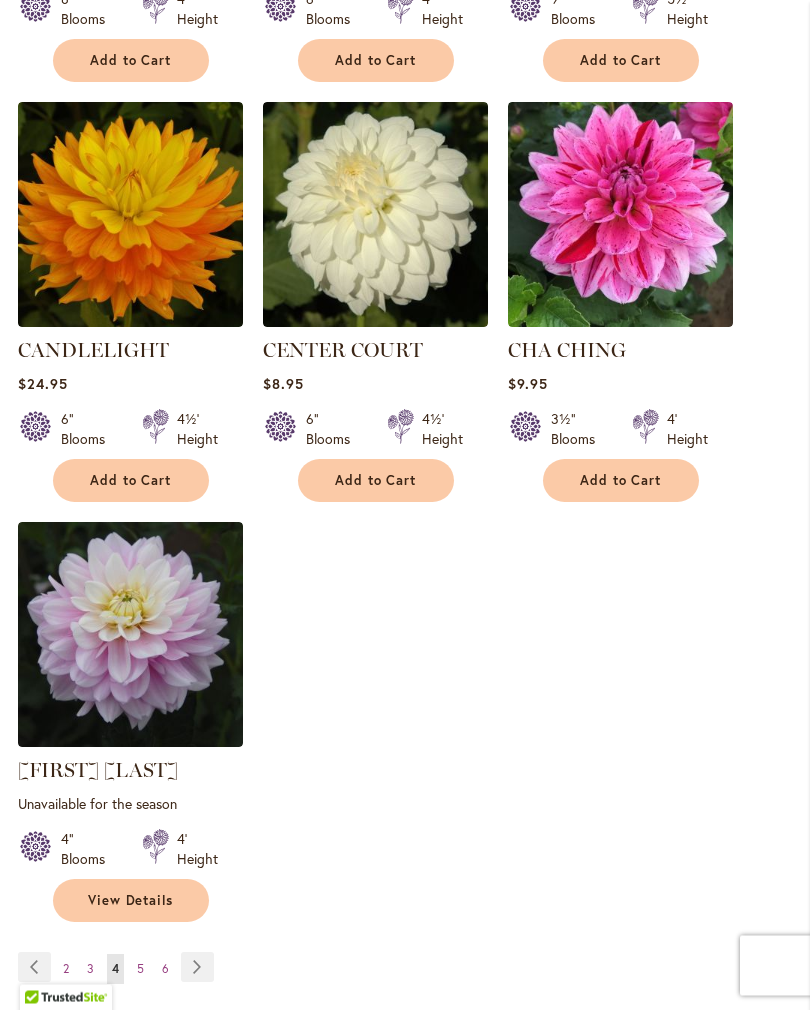 click on "Page
Next" at bounding box center (197, 968) 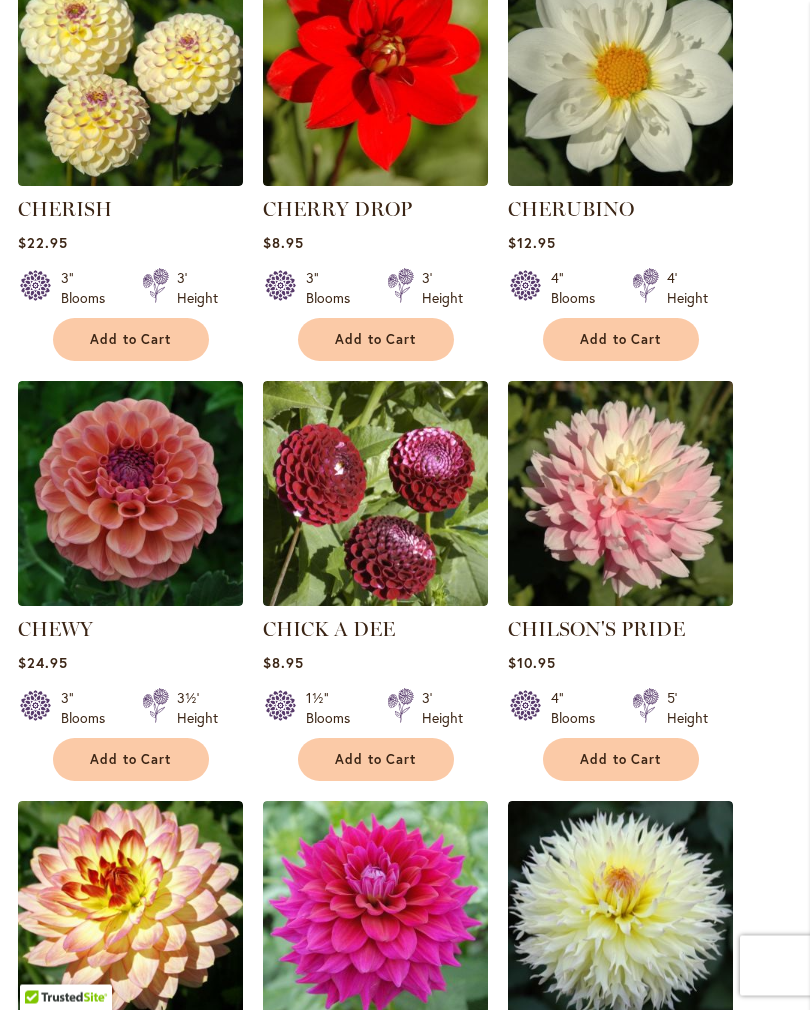 scroll, scrollTop: 1276, scrollLeft: 0, axis: vertical 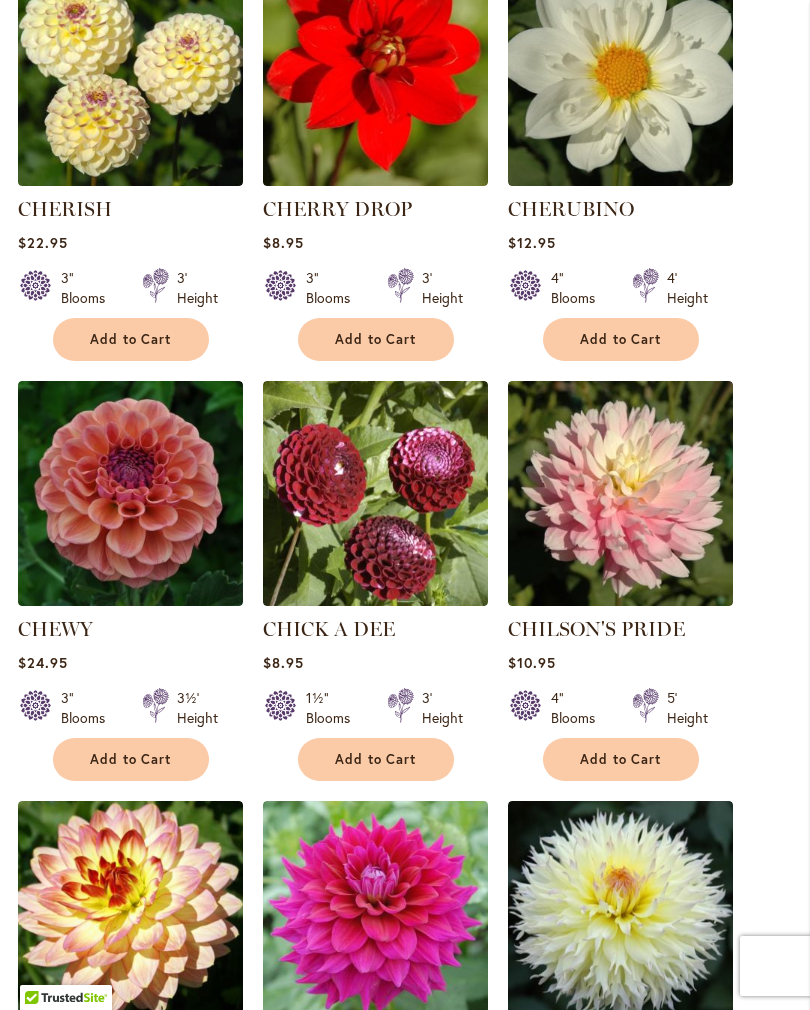 click at bounding box center [130, 493] 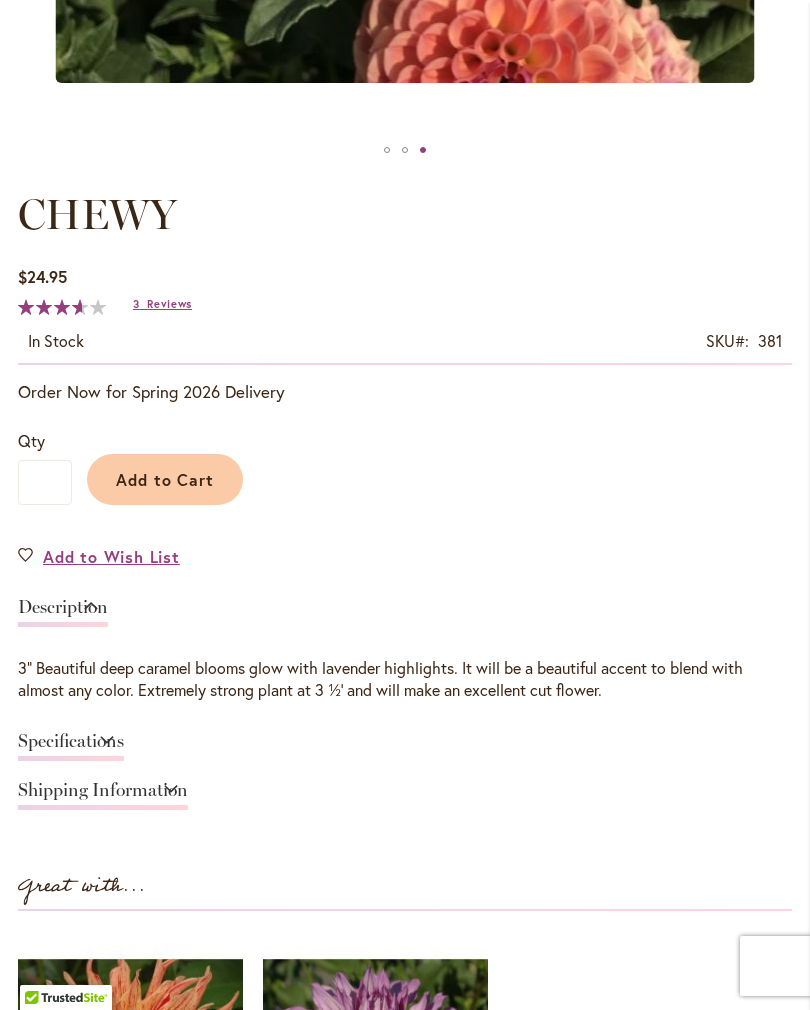 scroll, scrollTop: 904, scrollLeft: 0, axis: vertical 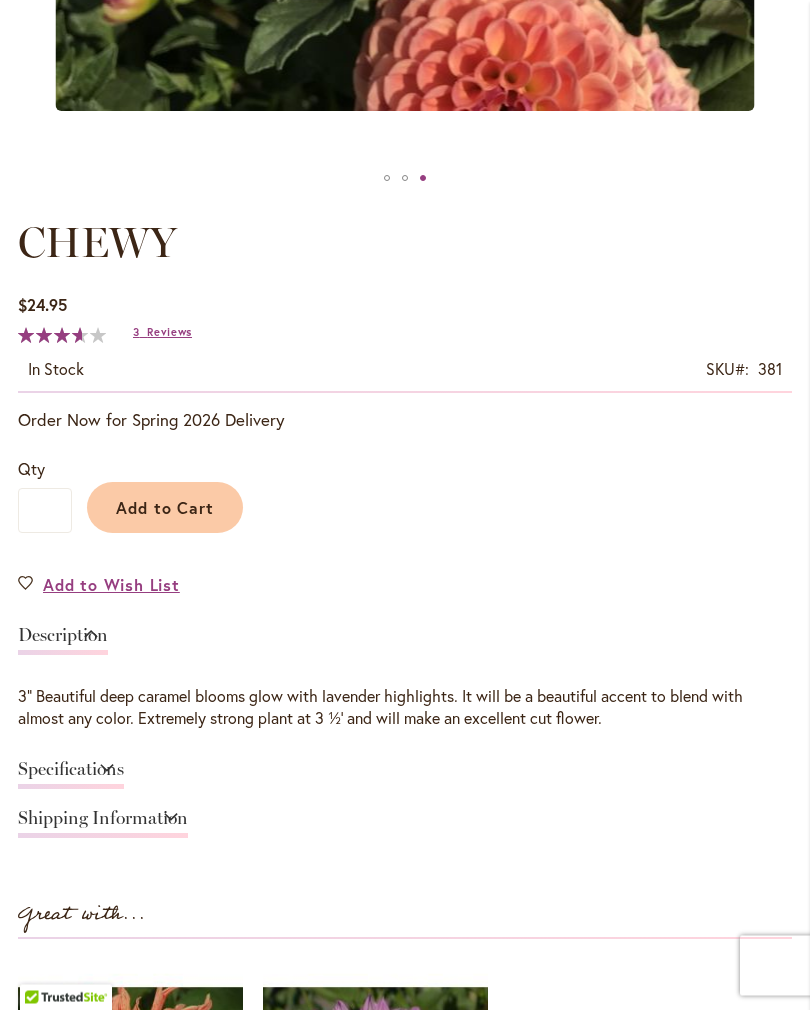 click on "73                          % of  100" at bounding box center [62, 336] 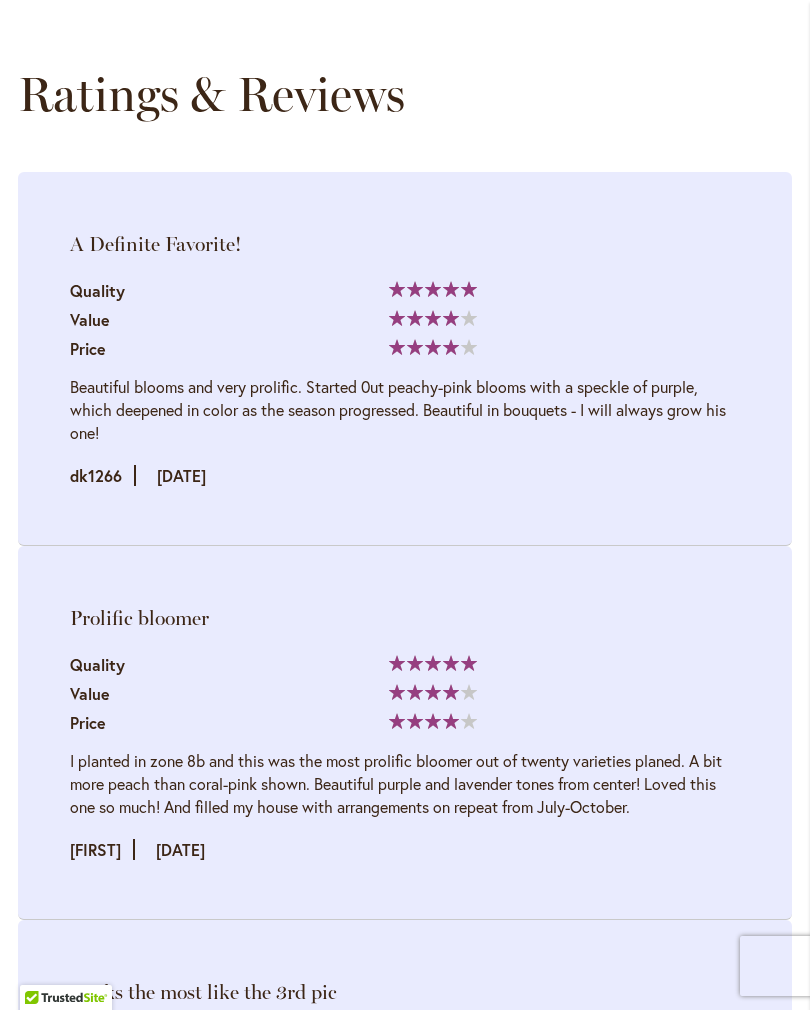 scroll, scrollTop: 2673, scrollLeft: 0, axis: vertical 